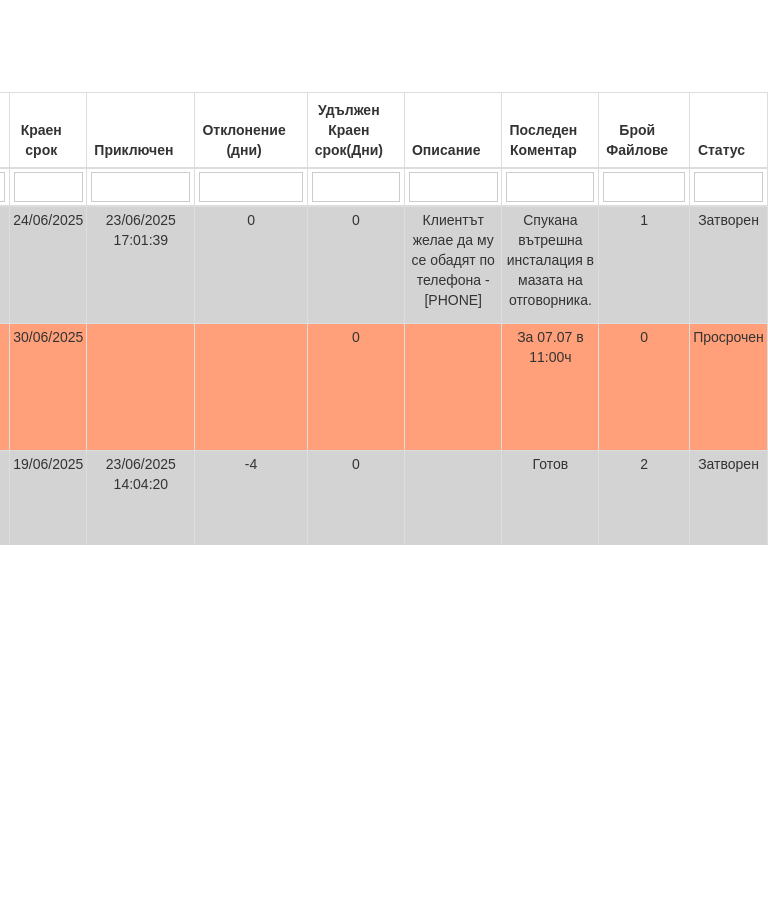 scroll, scrollTop: 65, scrollLeft: 0, axis: vertical 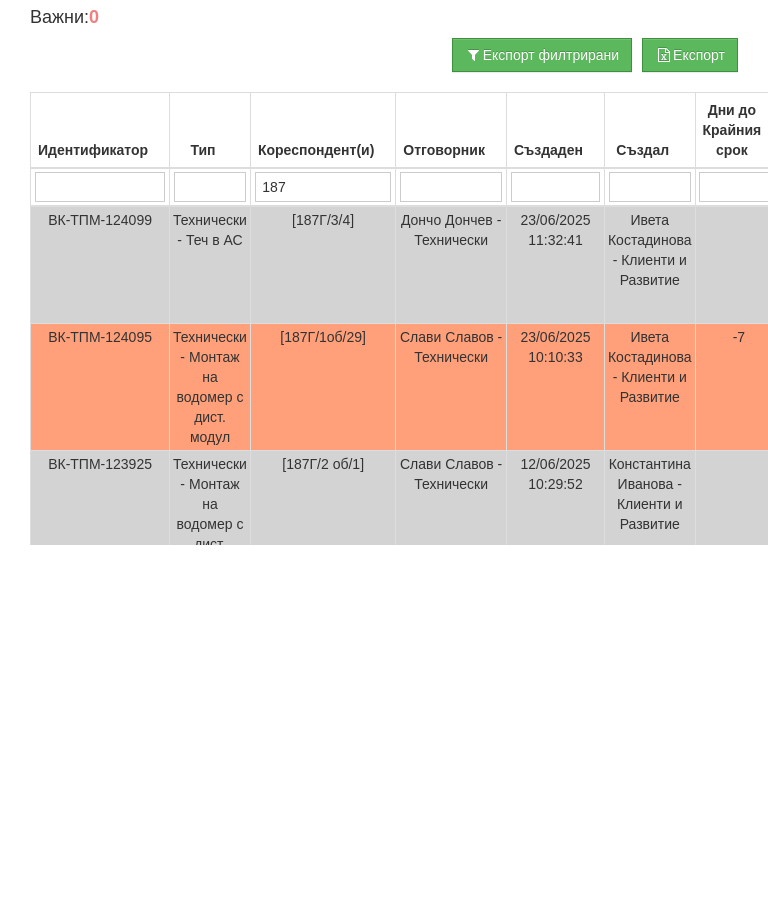 type on "187" 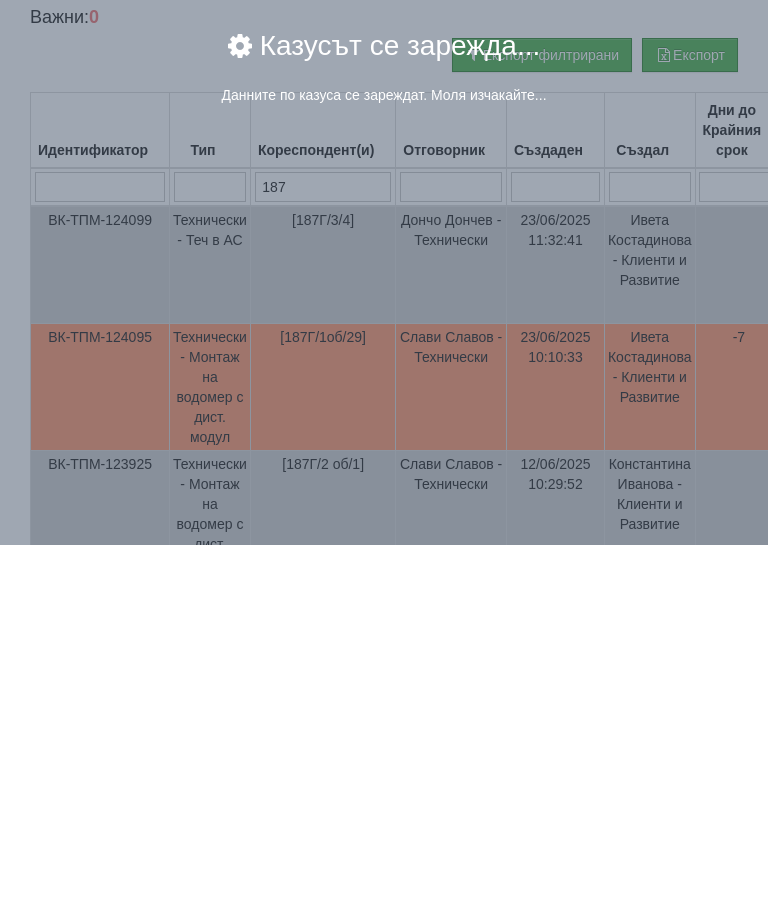 scroll, scrollTop: 229, scrollLeft: 0, axis: vertical 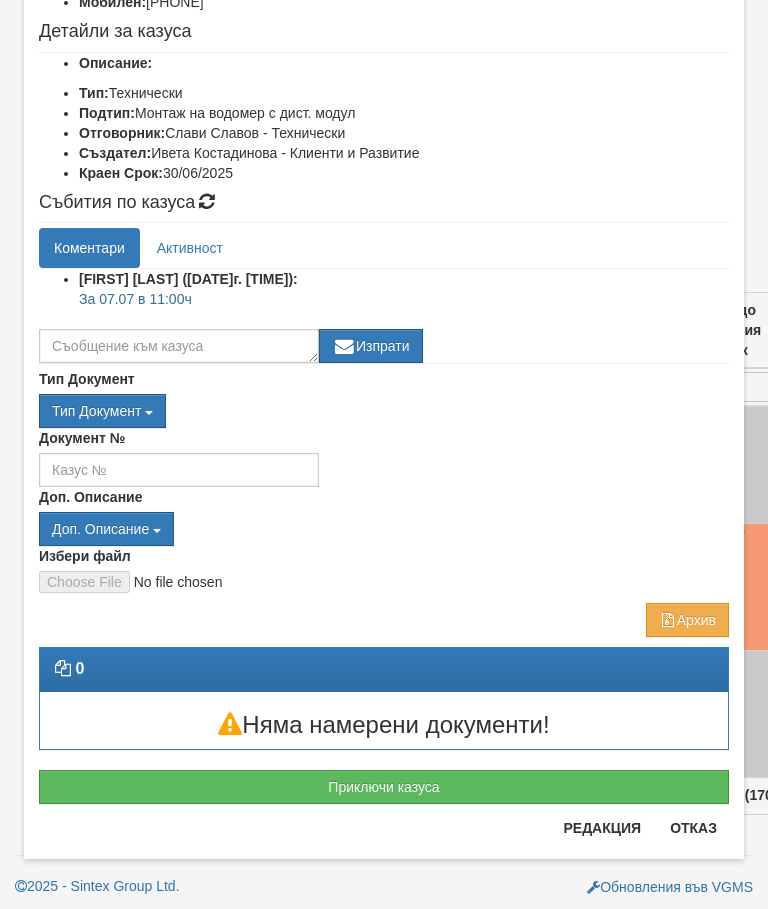 click on "Отказ" at bounding box center (693, 828) 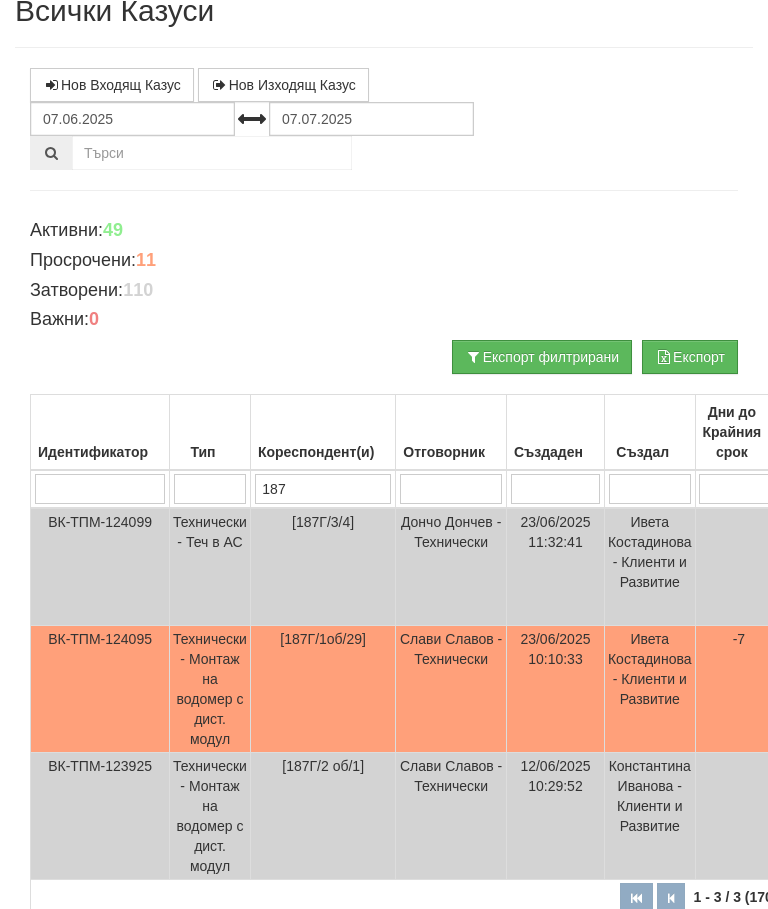 scroll, scrollTop: 0, scrollLeft: 0, axis: both 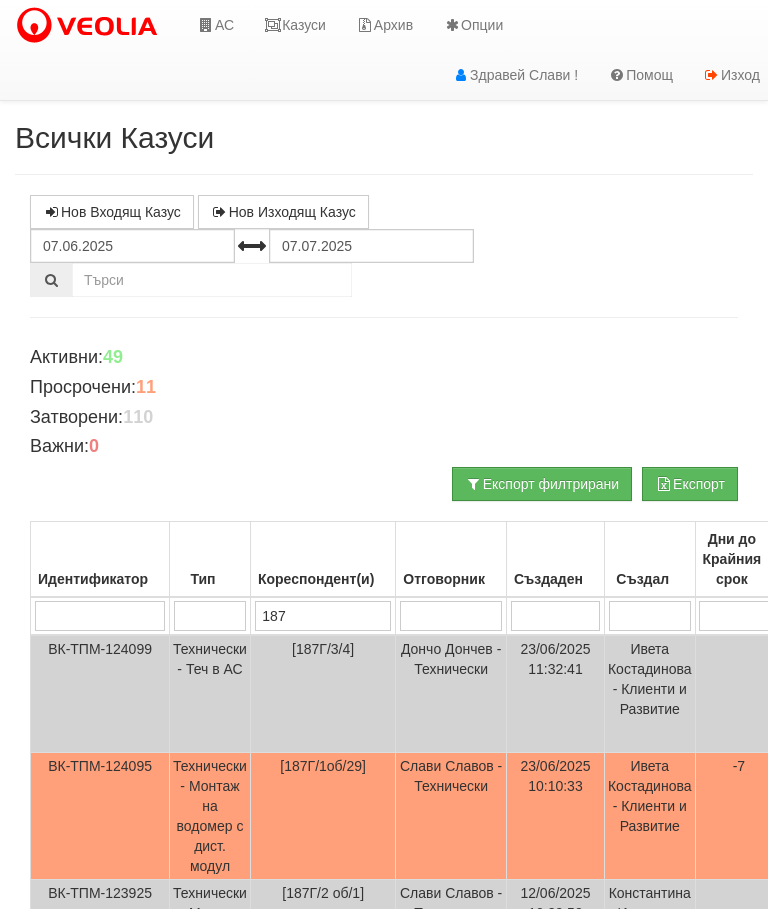 click on "Казуси" at bounding box center (295, 25) 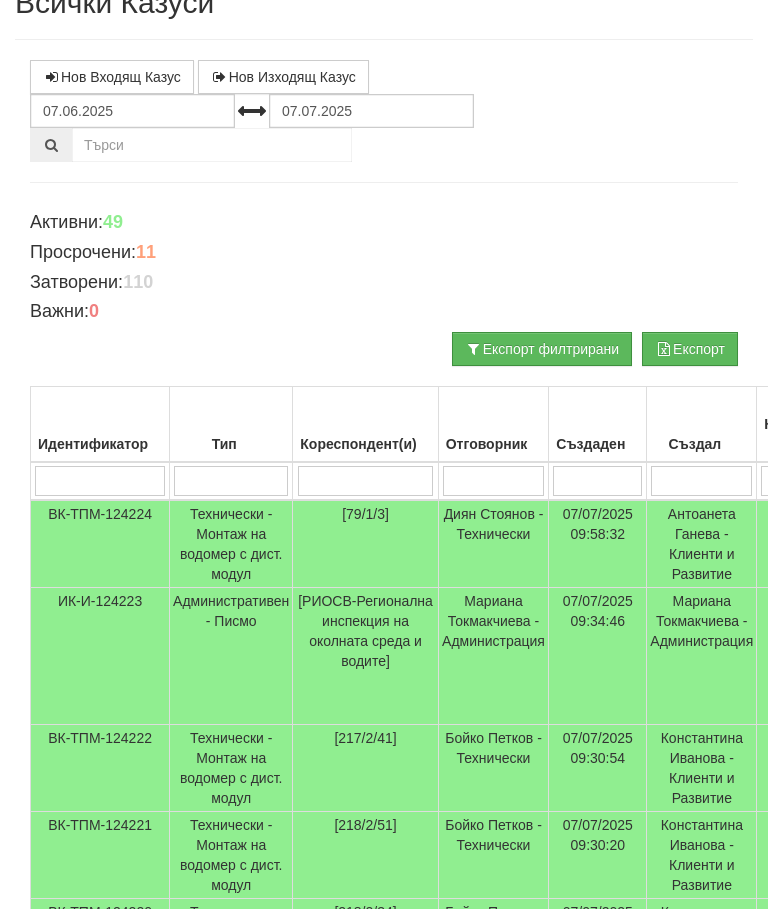 scroll, scrollTop: 0, scrollLeft: 0, axis: both 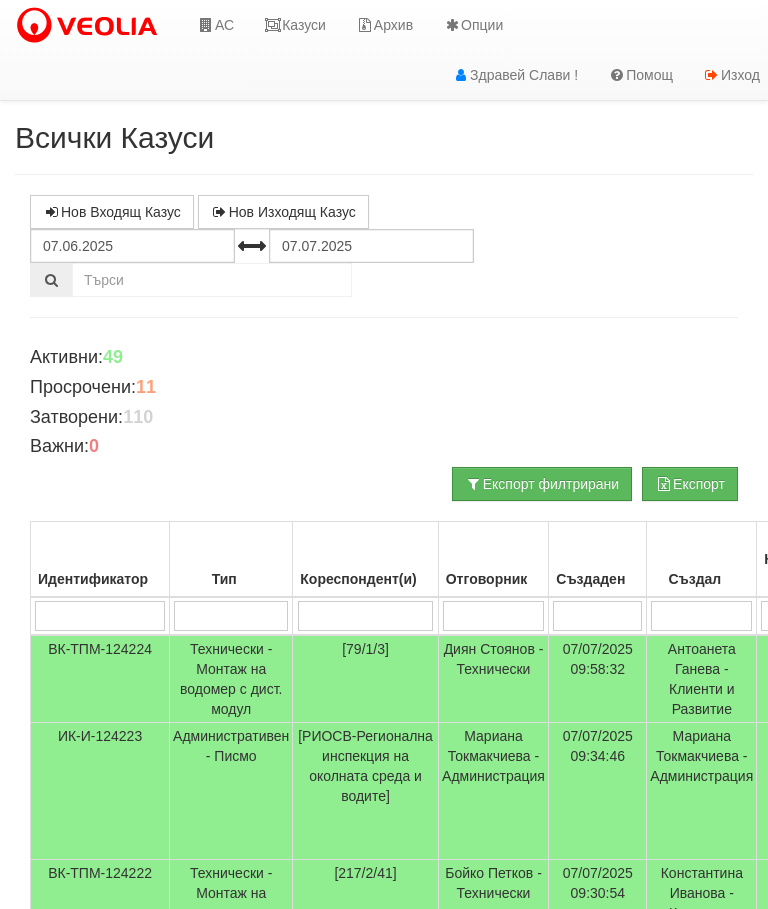 click on "Кореспондент(и)" at bounding box center [365, 560] 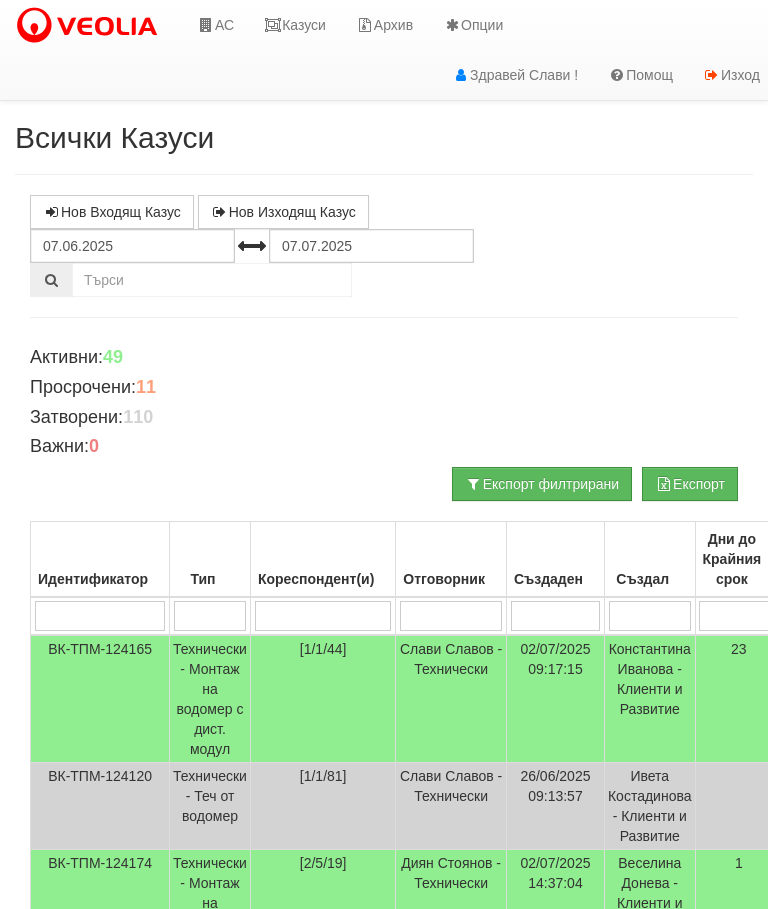 click at bounding box center (99, 616) 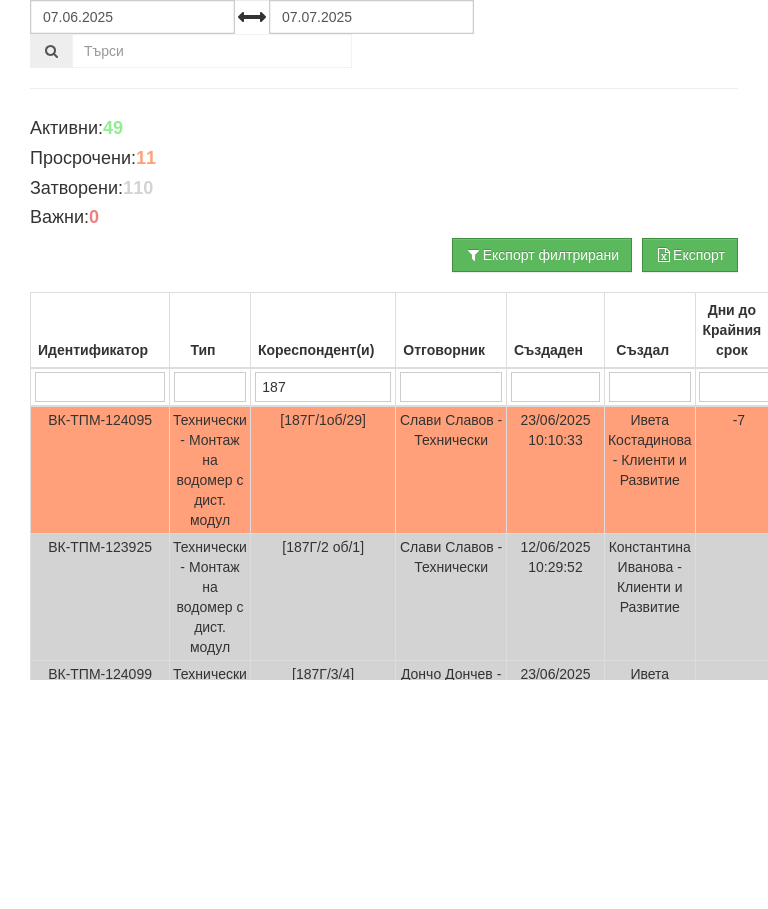 scroll, scrollTop: 21, scrollLeft: 0, axis: vertical 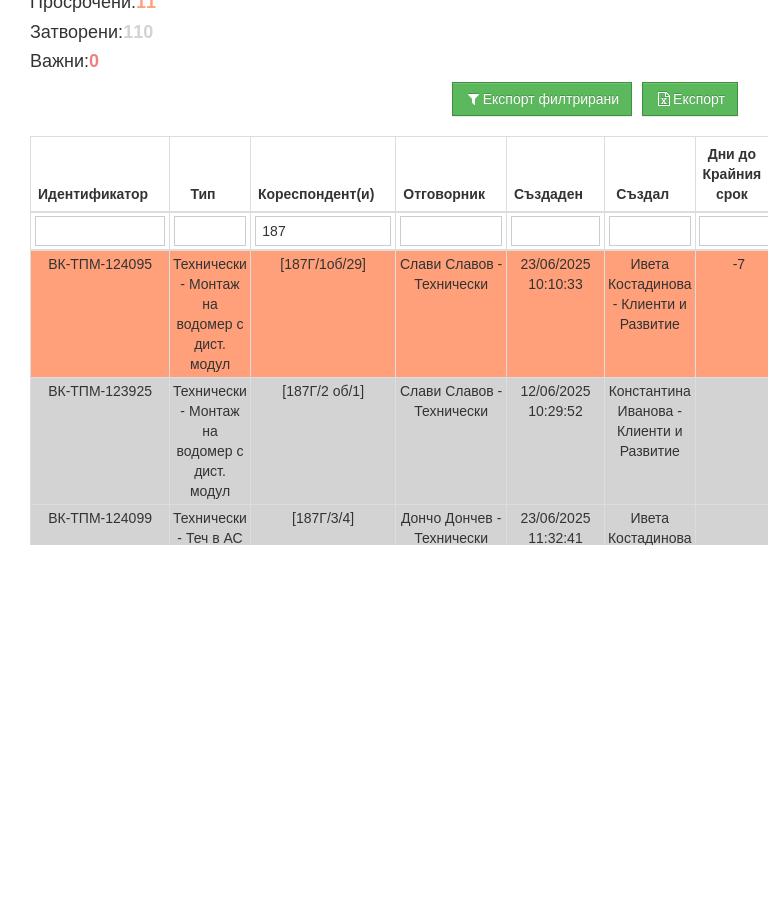 type on "187" 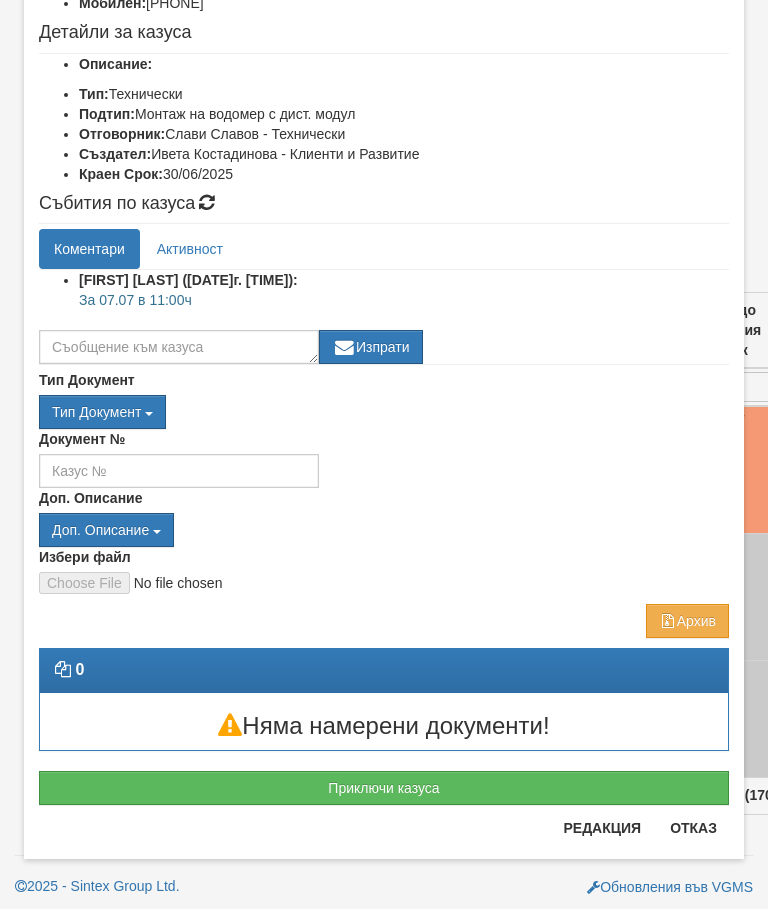 scroll, scrollTop: 91, scrollLeft: 0, axis: vertical 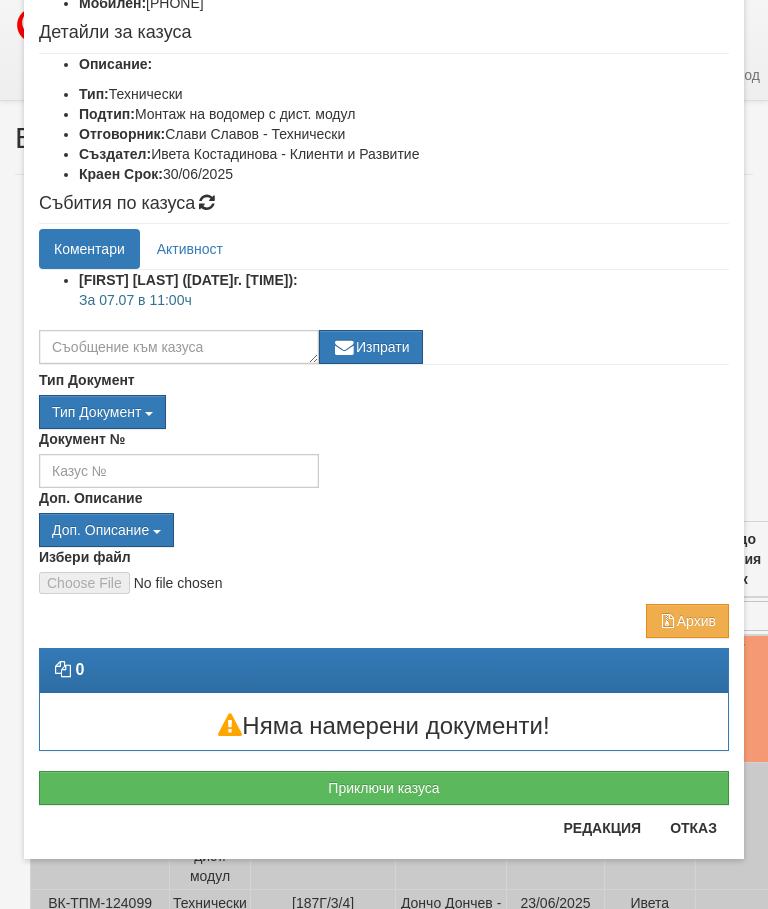 click on "Отказ" at bounding box center [693, 828] 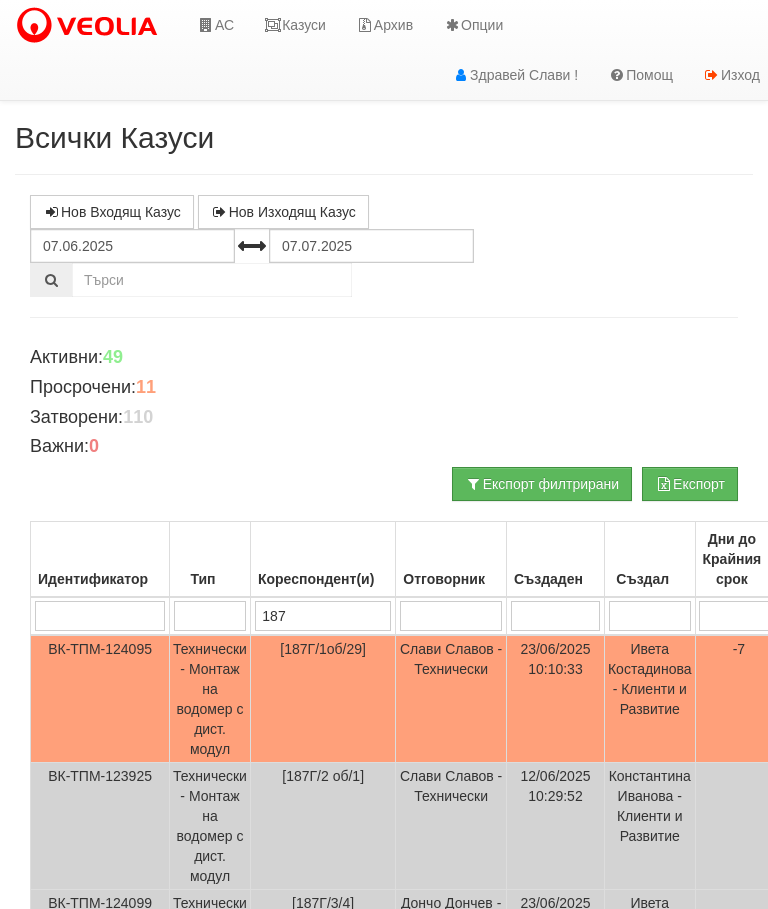 click on "Технически - Монтаж на водомер с дист. модул" at bounding box center (210, 699) 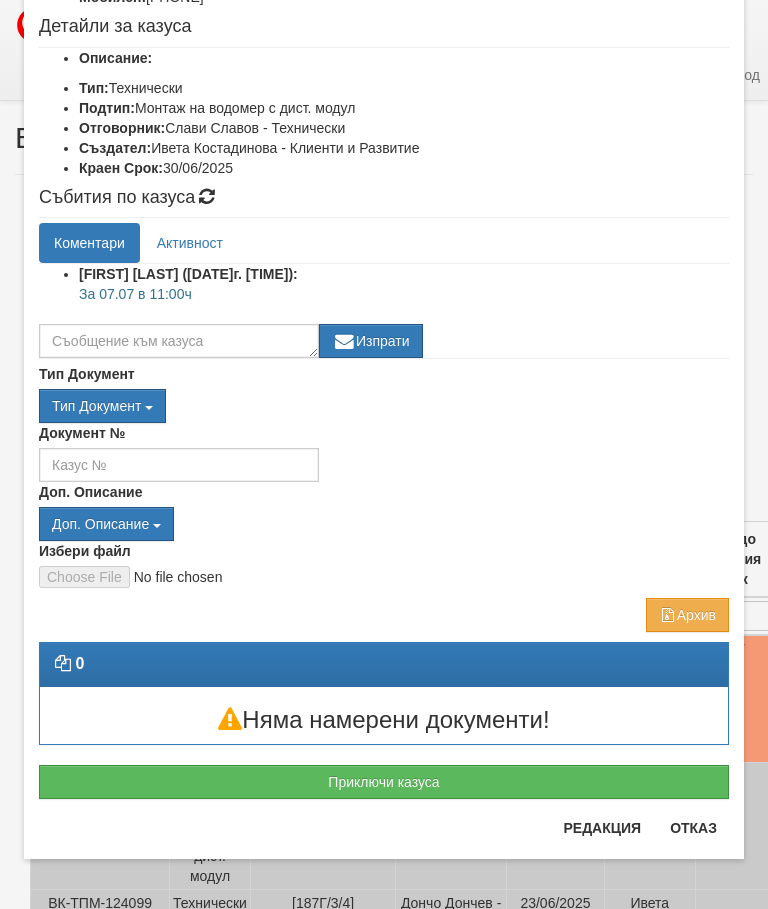 scroll, scrollTop: 221, scrollLeft: 0, axis: vertical 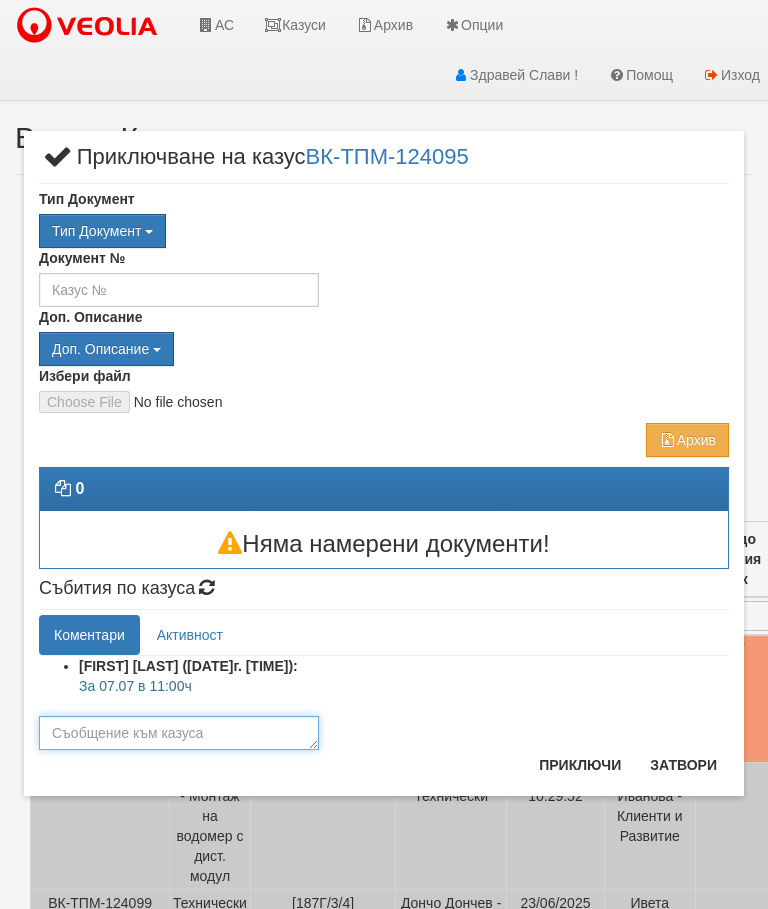 click at bounding box center (179, 733) 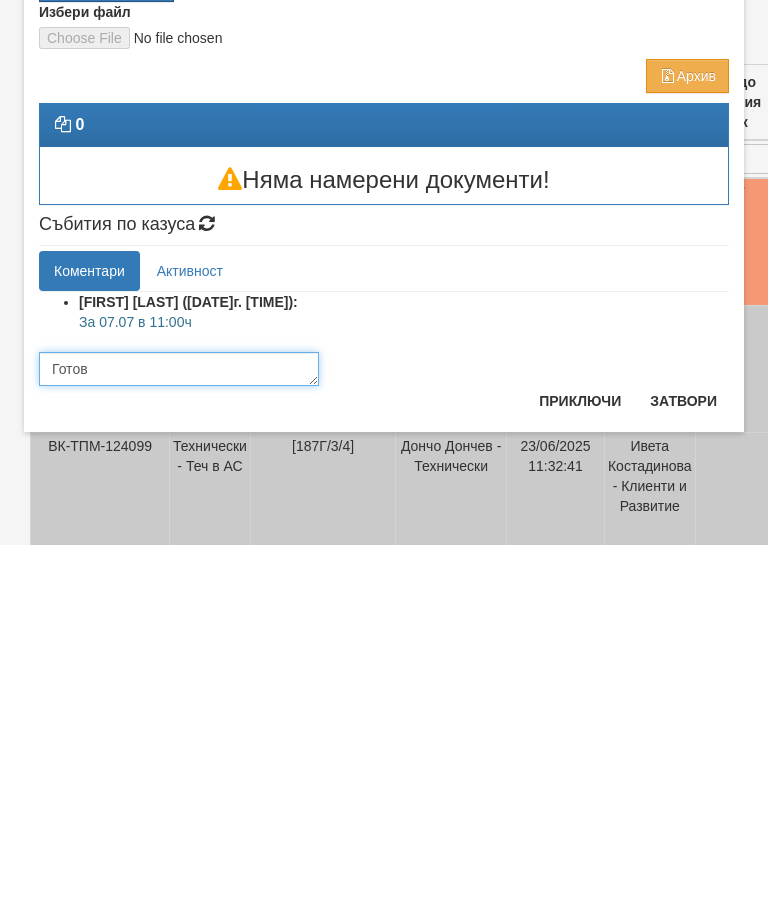 type on "Готов" 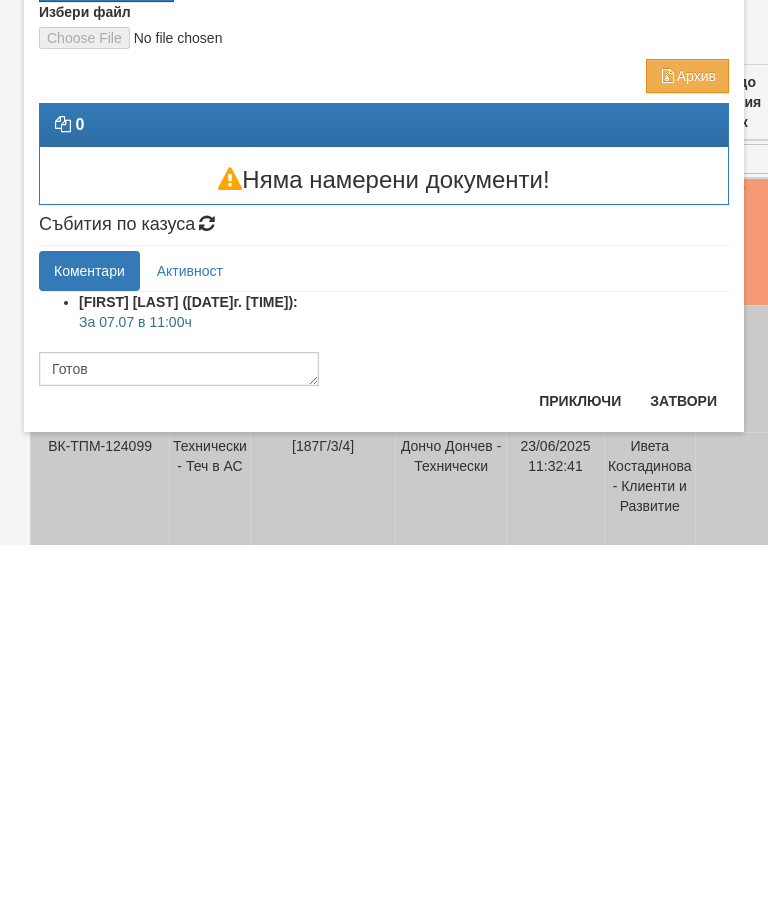 click on "Приключи" at bounding box center (580, 765) 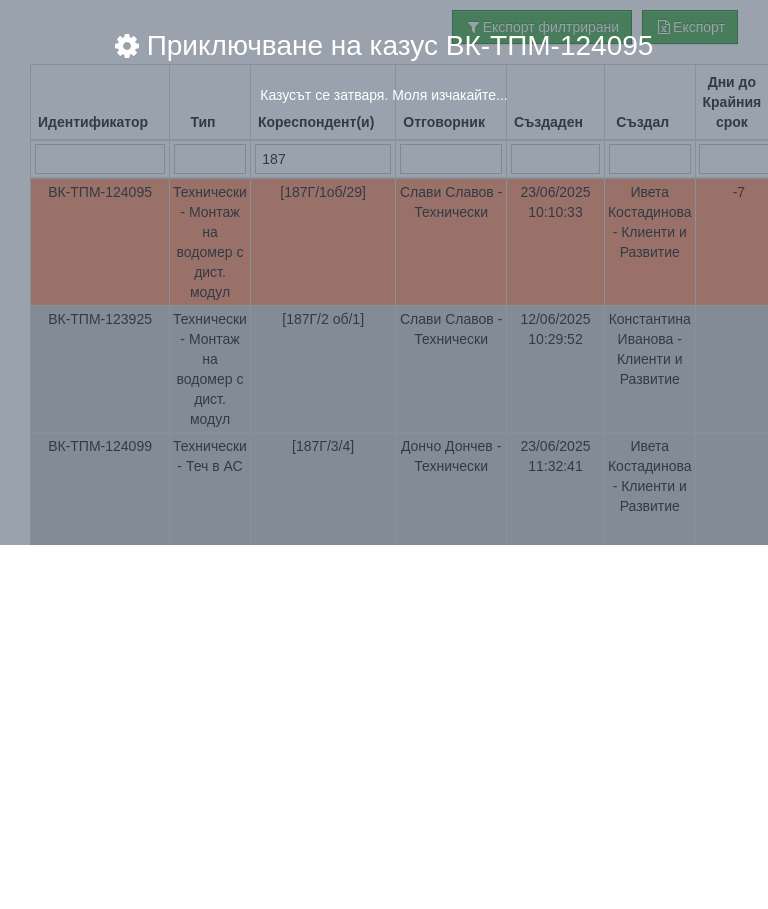 scroll, scrollTop: 229, scrollLeft: 0, axis: vertical 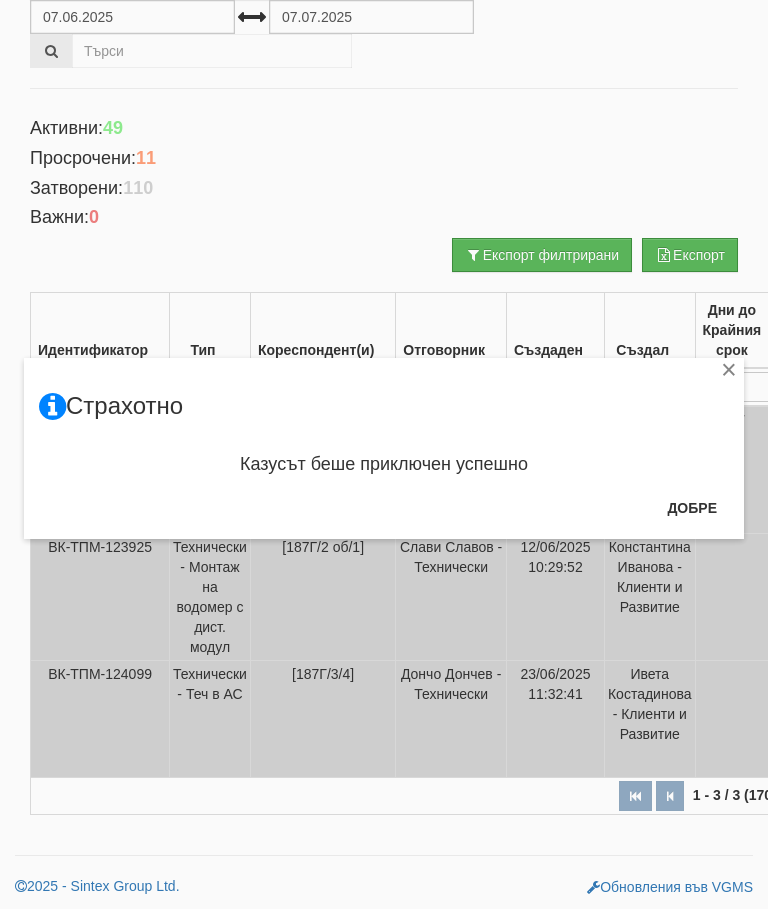click on "Добре" at bounding box center [692, 508] 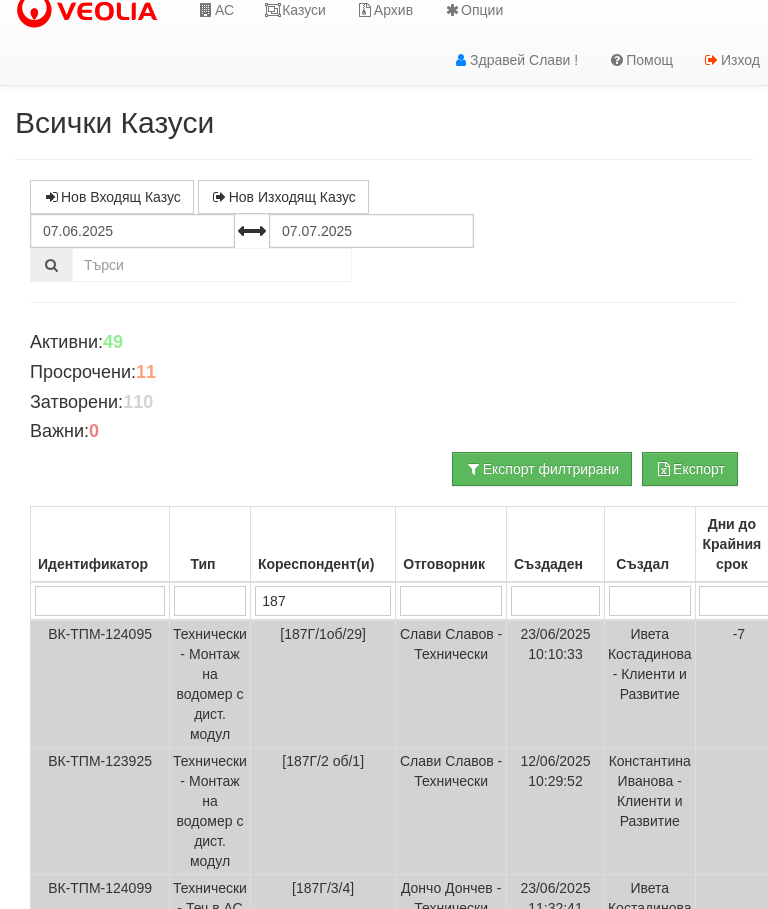 scroll, scrollTop: 0, scrollLeft: 0, axis: both 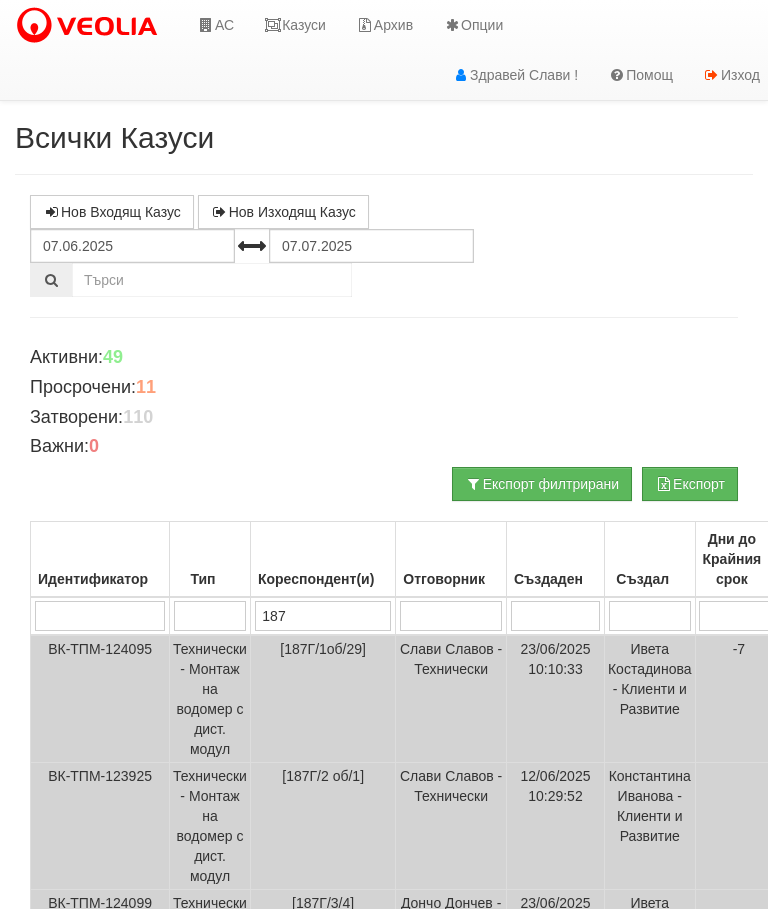 click on "Казуси" at bounding box center [295, 25] 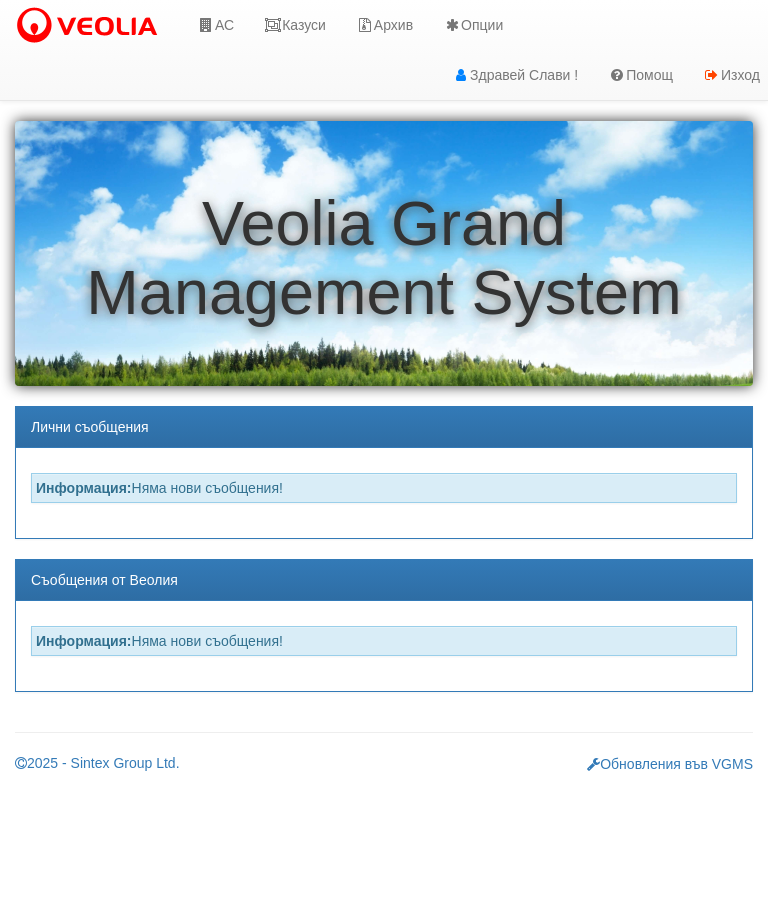 scroll, scrollTop: 0, scrollLeft: 0, axis: both 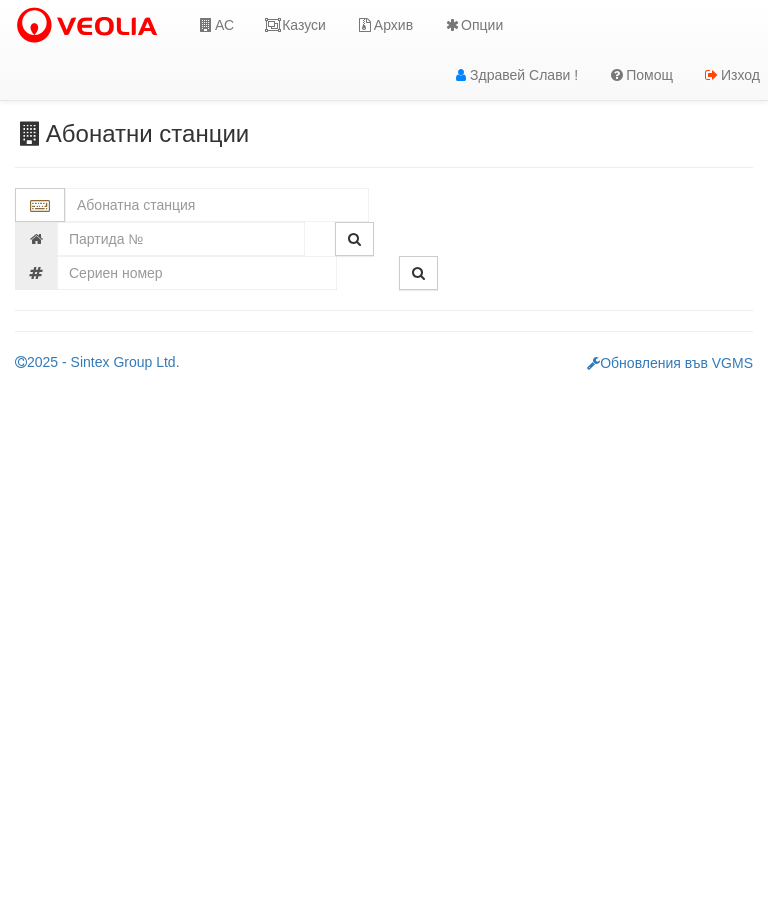 click at bounding box center [217, 205] 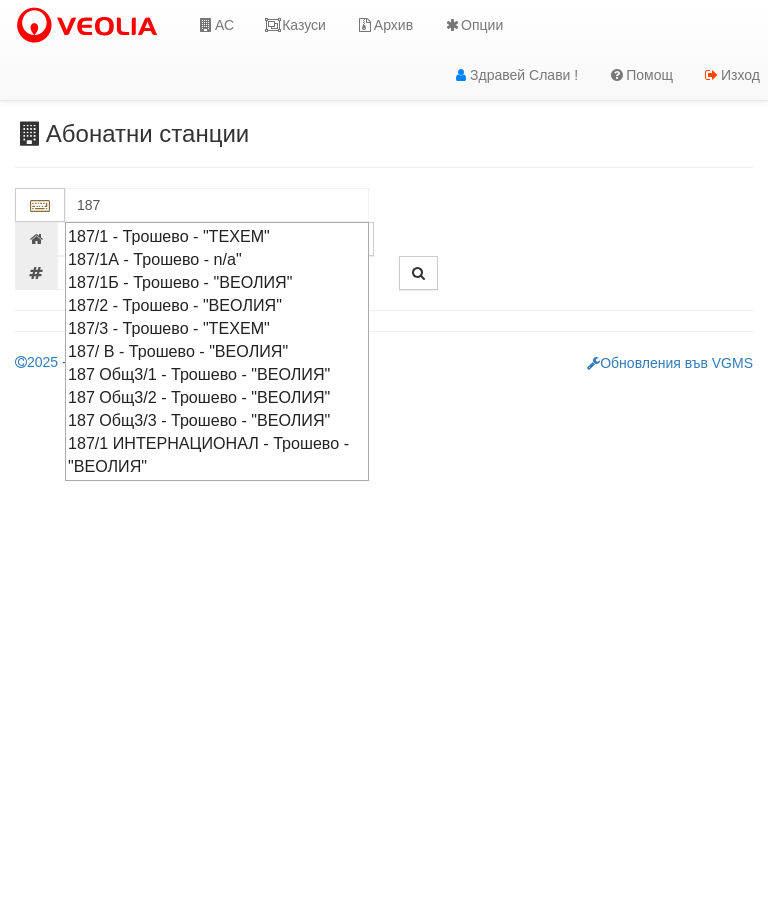 click on "187 Общ3/1 - Трошево - "ВЕОЛИЯ"" at bounding box center (217, 374) 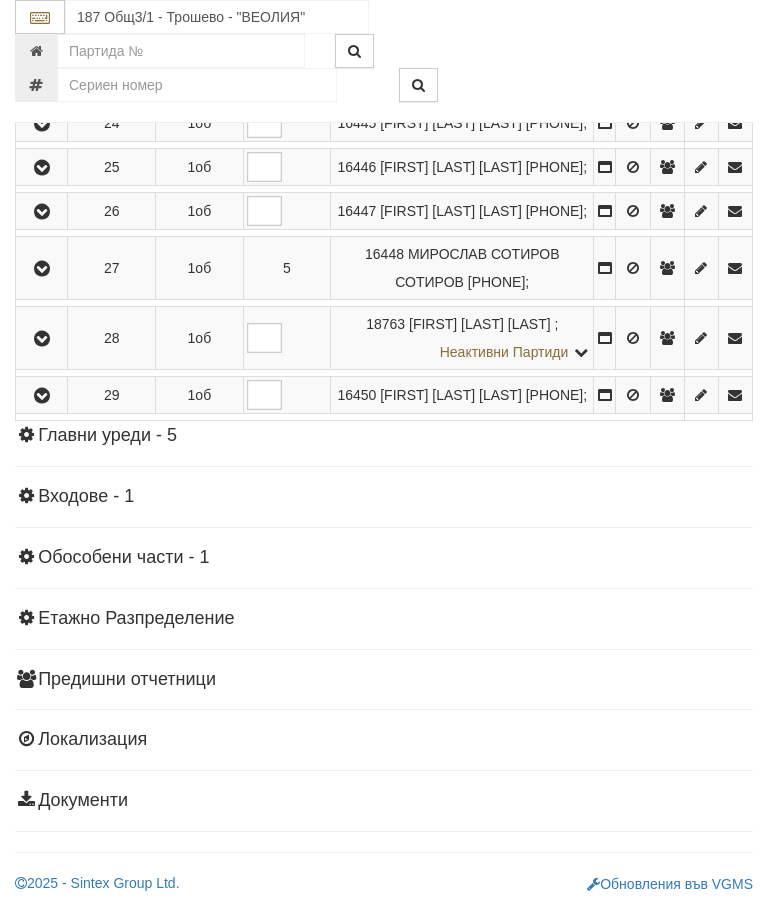 scroll, scrollTop: 2079, scrollLeft: 0, axis: vertical 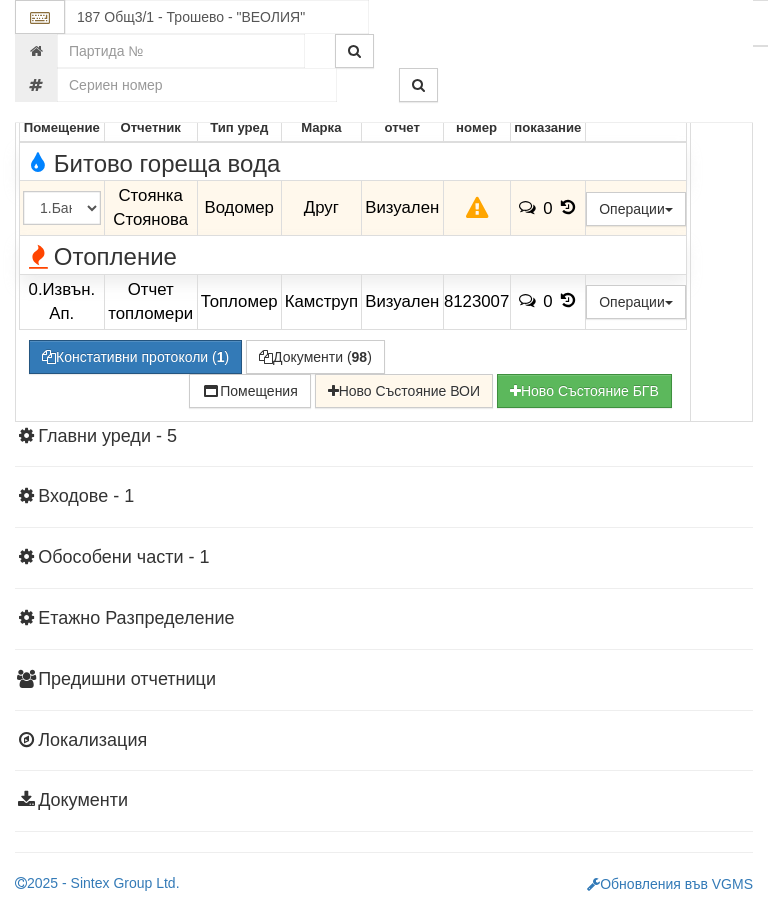 click on "Подмяна" at bounding box center (0, 0) 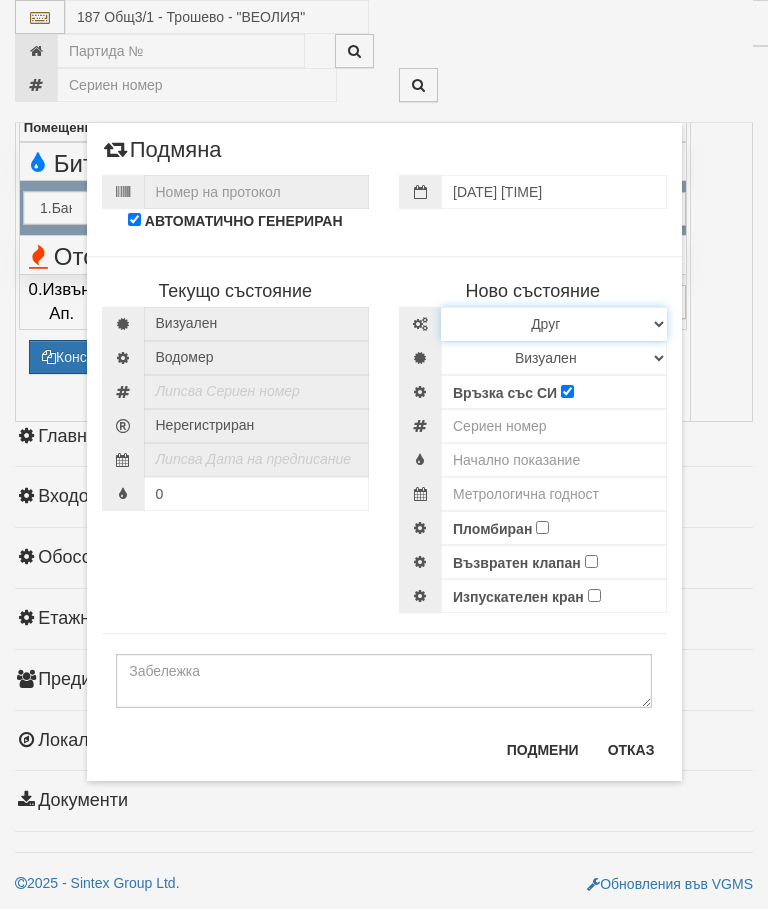 click on "Избери Марка и модел
Апатор Повогаз
Друг
Кундис Радио
Сименс Визуален
Сименс Радио
Техем" at bounding box center (554, 324) 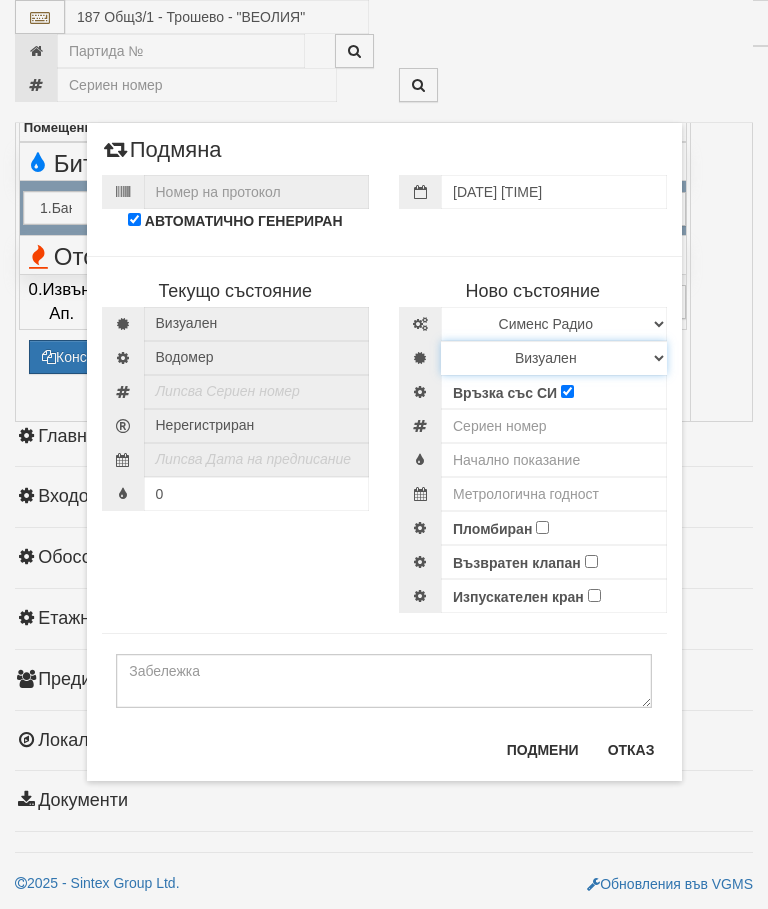 click on "Визуален
Дистанционен
Изолирана линия БГВ
Няма Oтклонение БГВ
Няма Щранг БГВ" at bounding box center (554, 358) 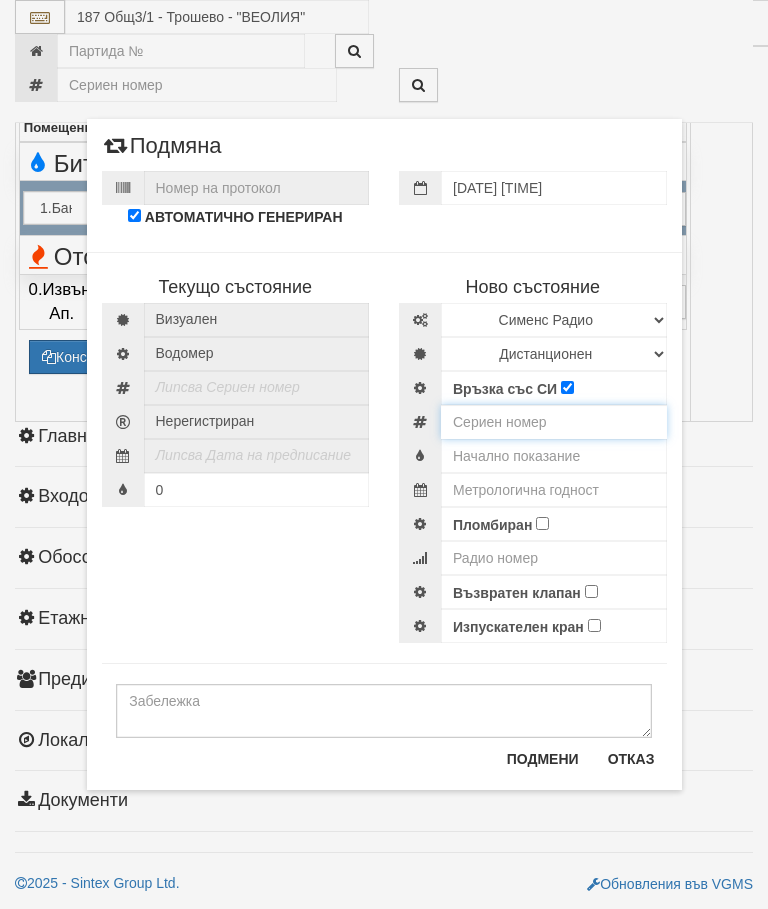 click at bounding box center [554, 422] 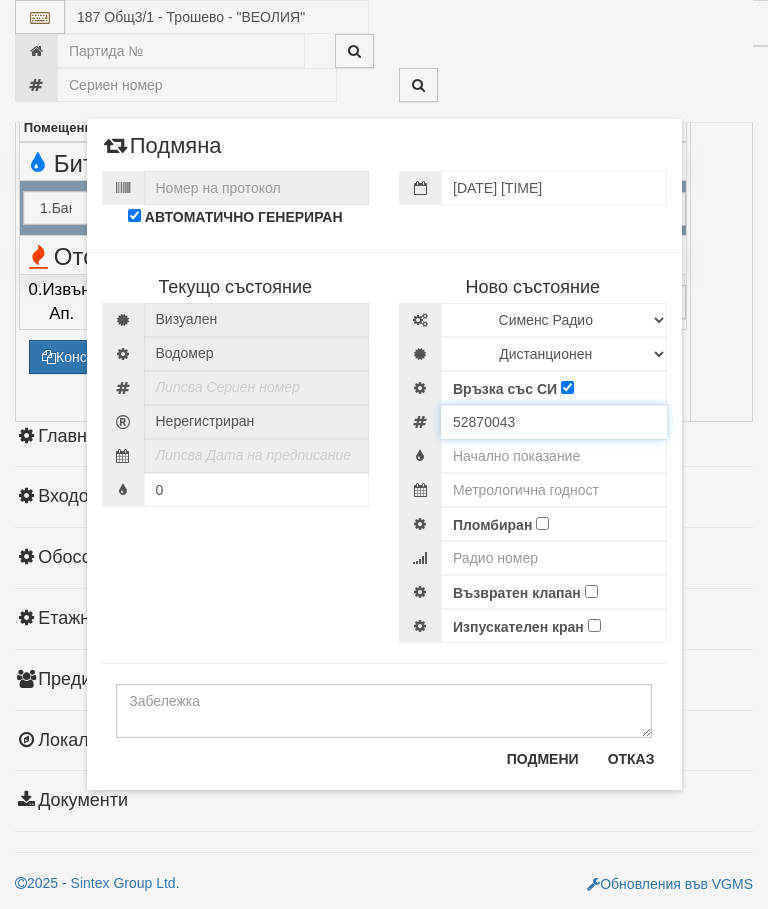 type on "52870043" 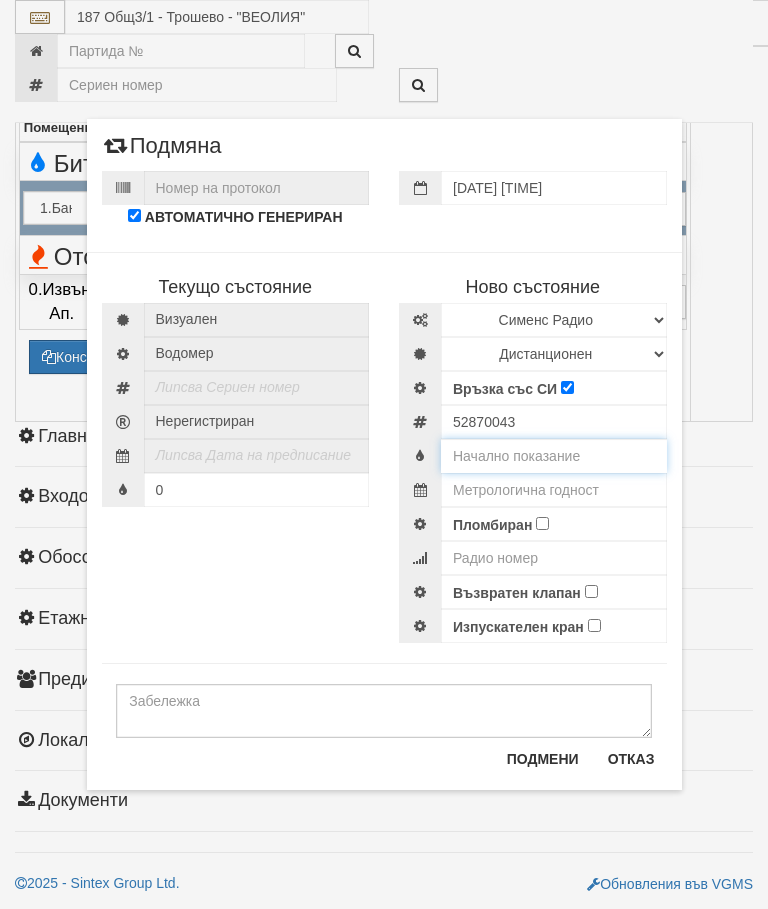 click at bounding box center (554, 456) 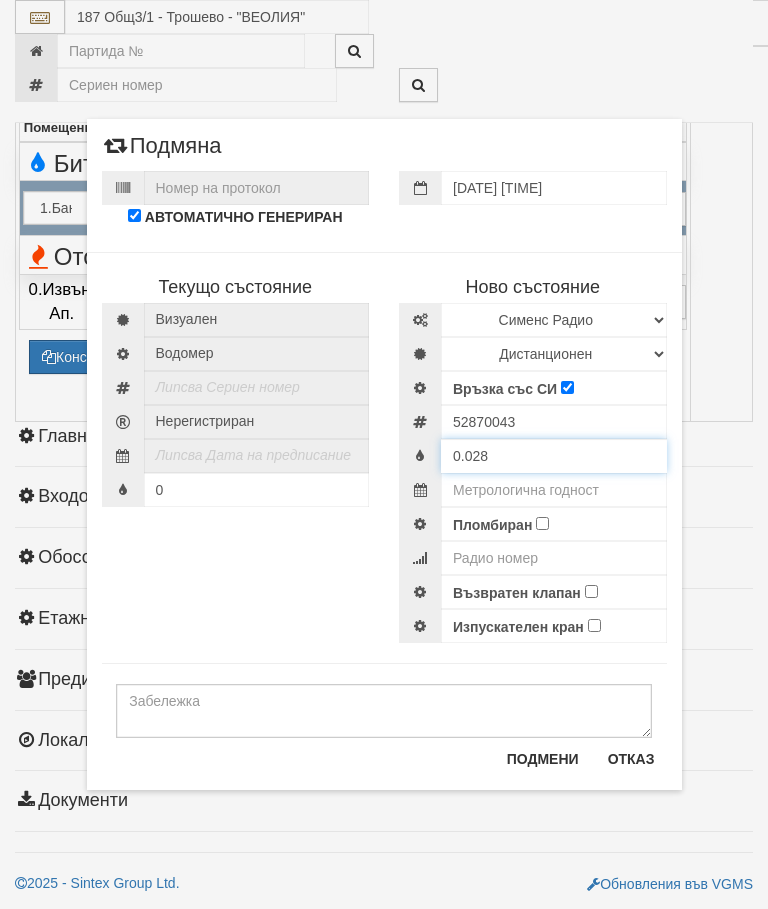 type on "0.028" 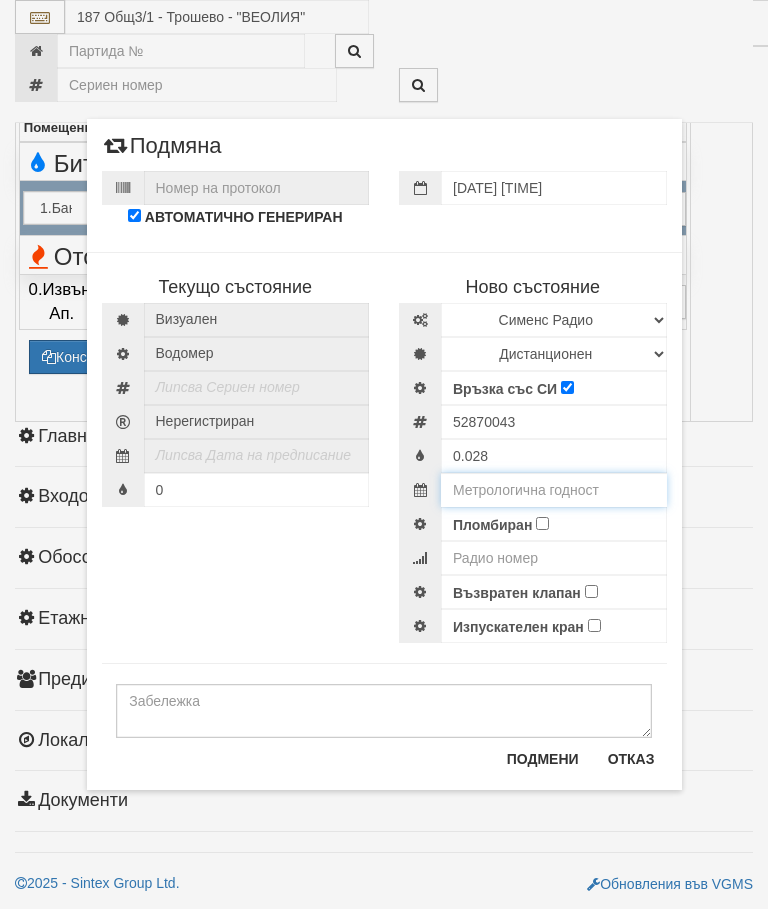 click at bounding box center (554, 490) 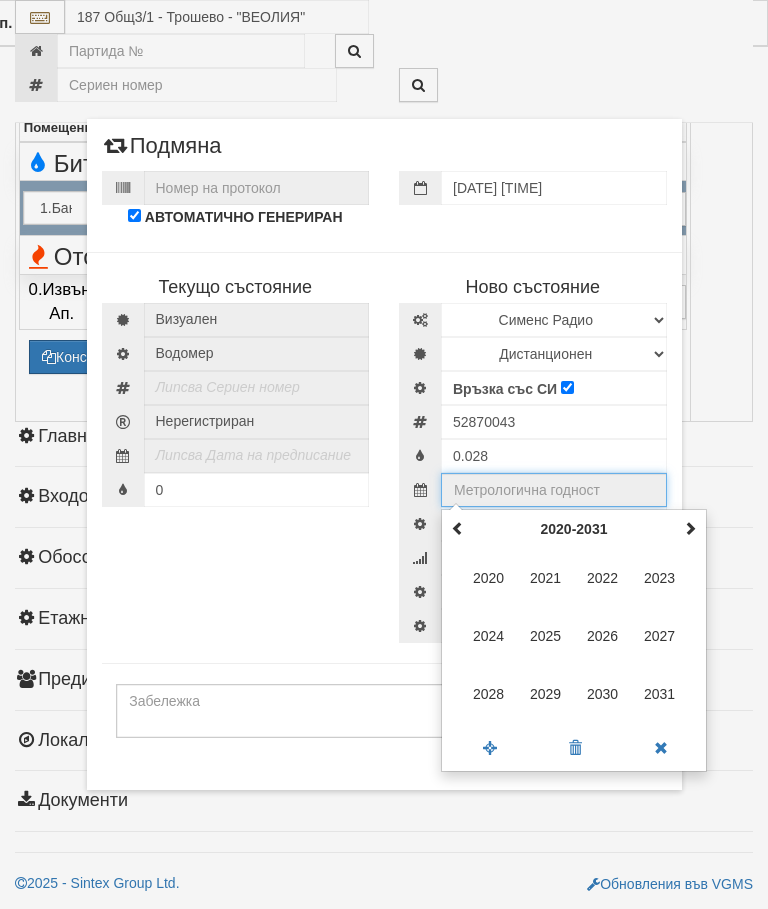 scroll, scrollTop: 2221, scrollLeft: 125, axis: both 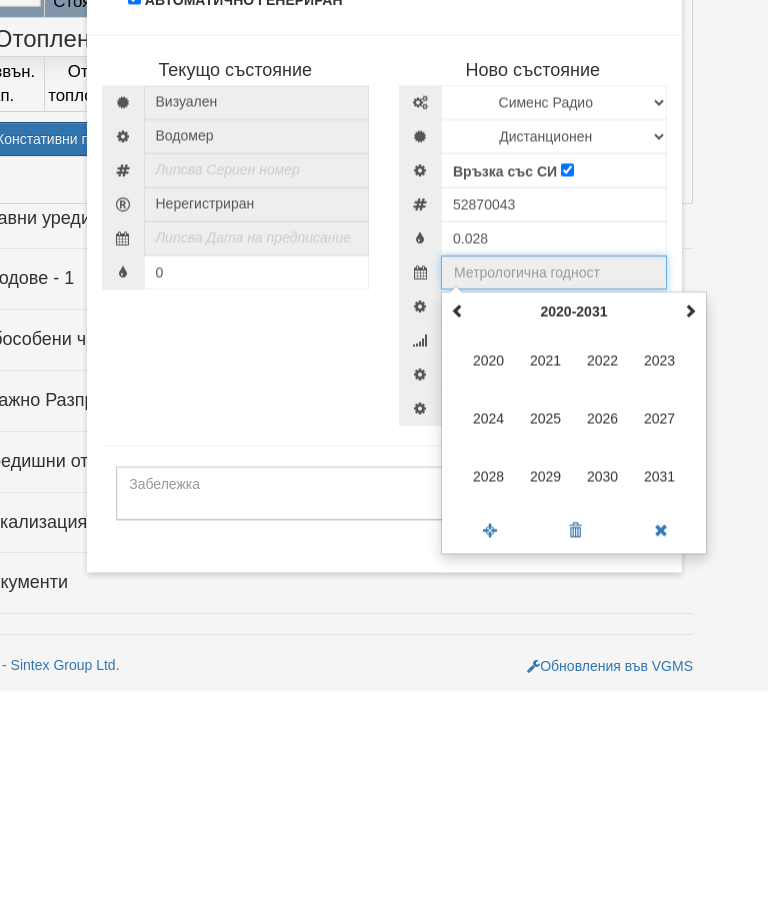 click on "2020-2031" at bounding box center (574, 529) 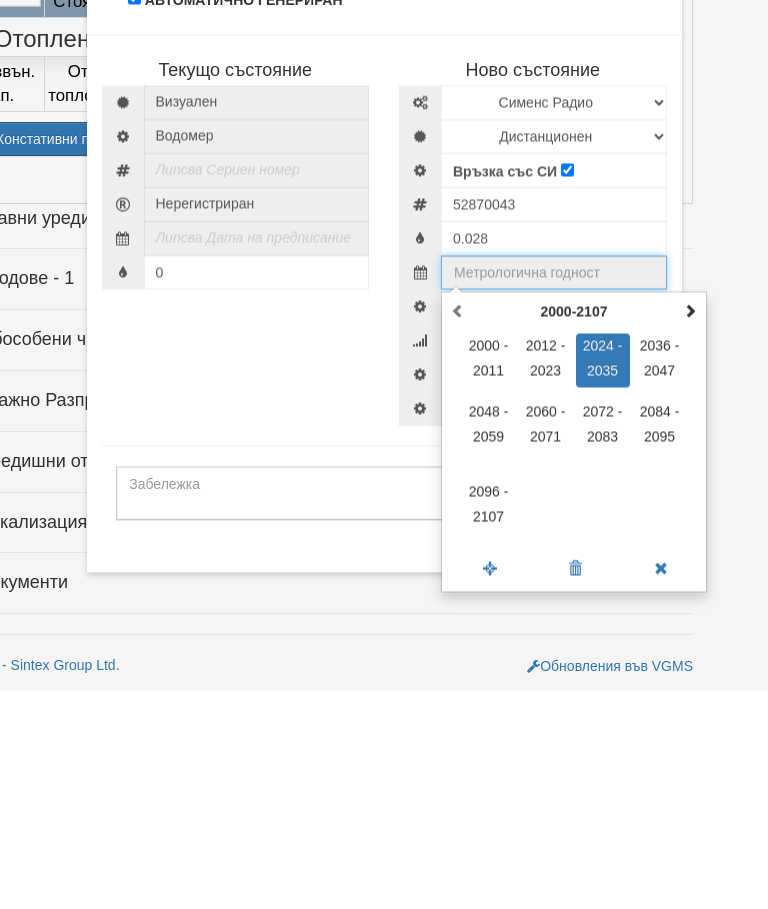 click on "2024 - 2035" at bounding box center (603, 578) 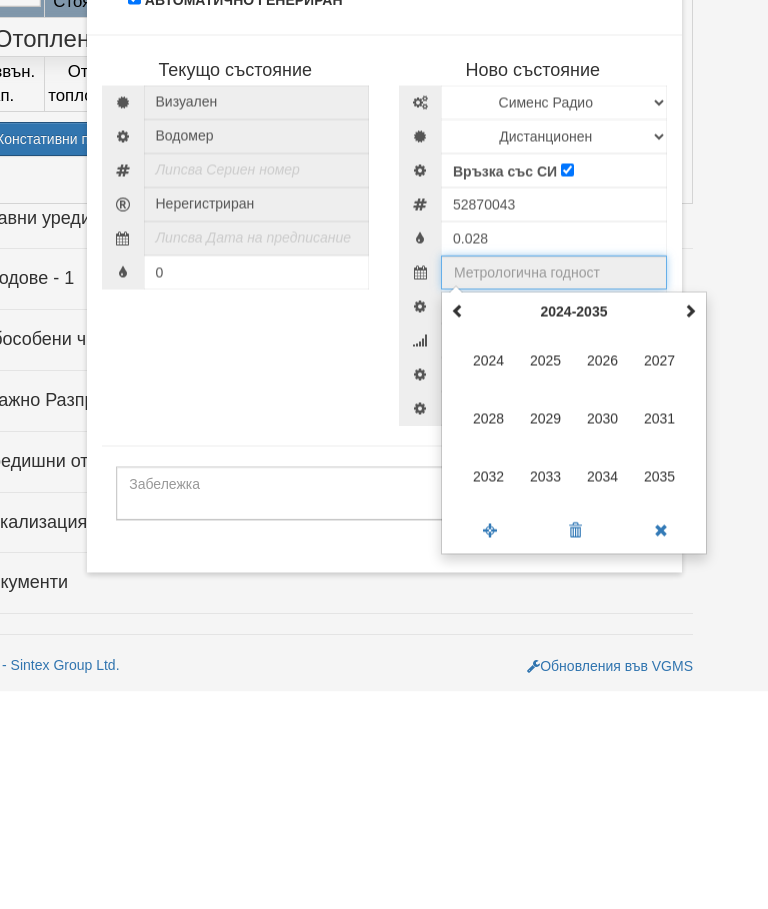 click on "2035" at bounding box center (660, 694) 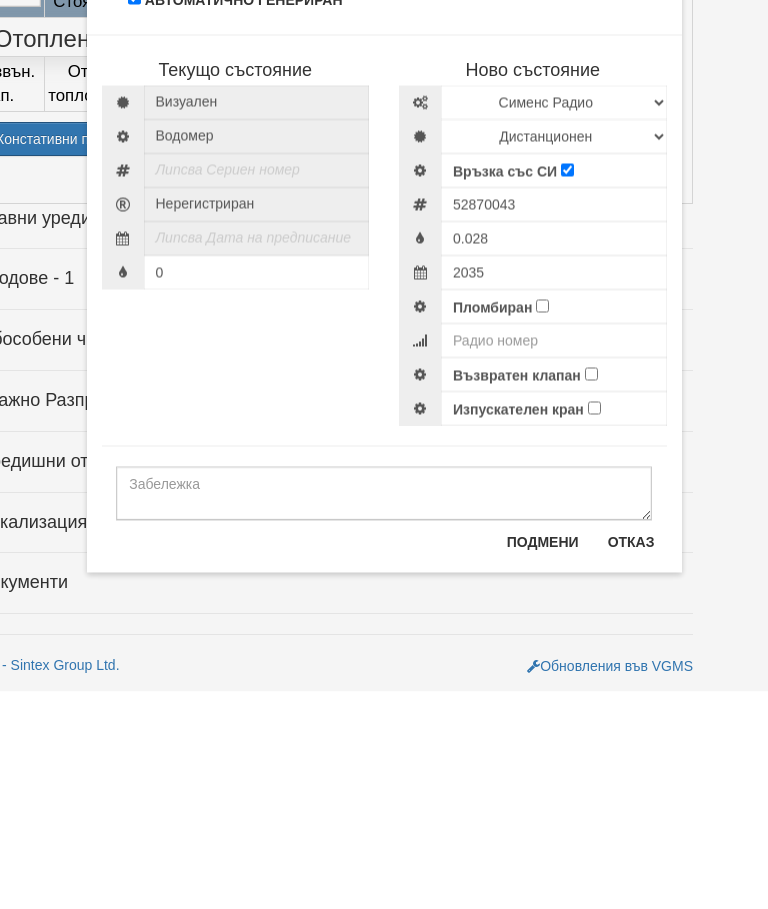 scroll, scrollTop: 2411, scrollLeft: 125, axis: both 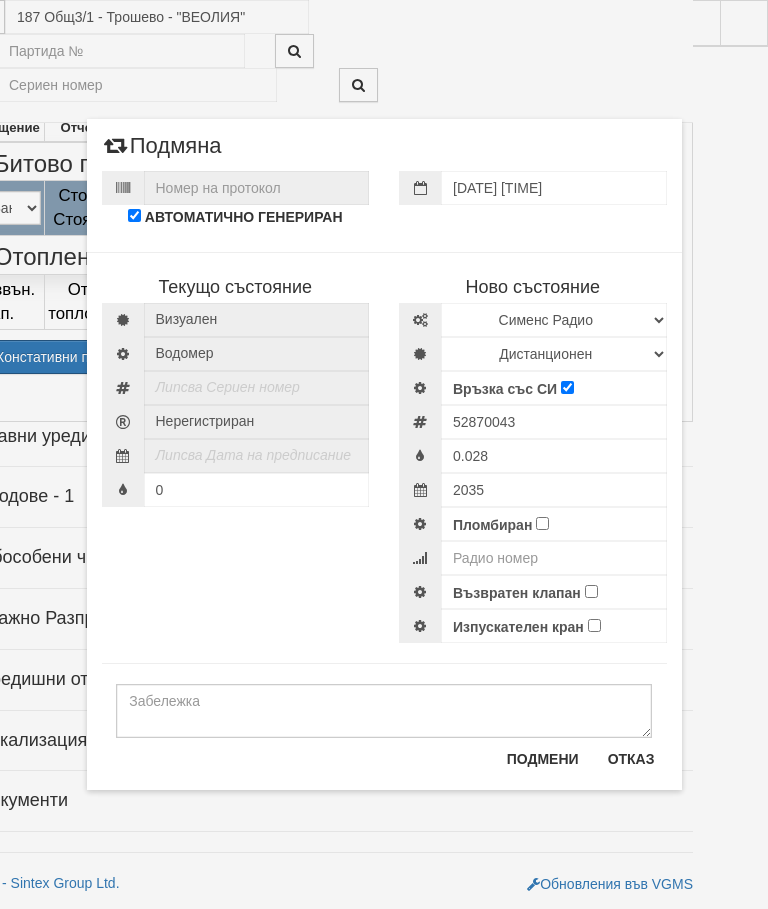 click on "Пломбиран" at bounding box center [542, 523] 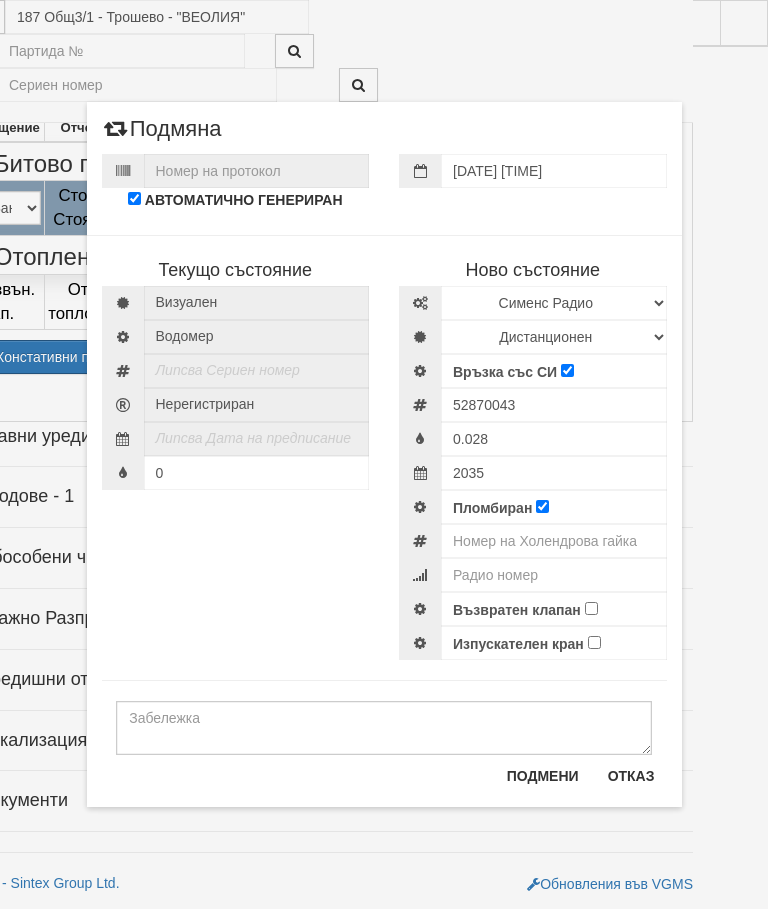 click on "Възвратен клапан" at bounding box center [591, 608] 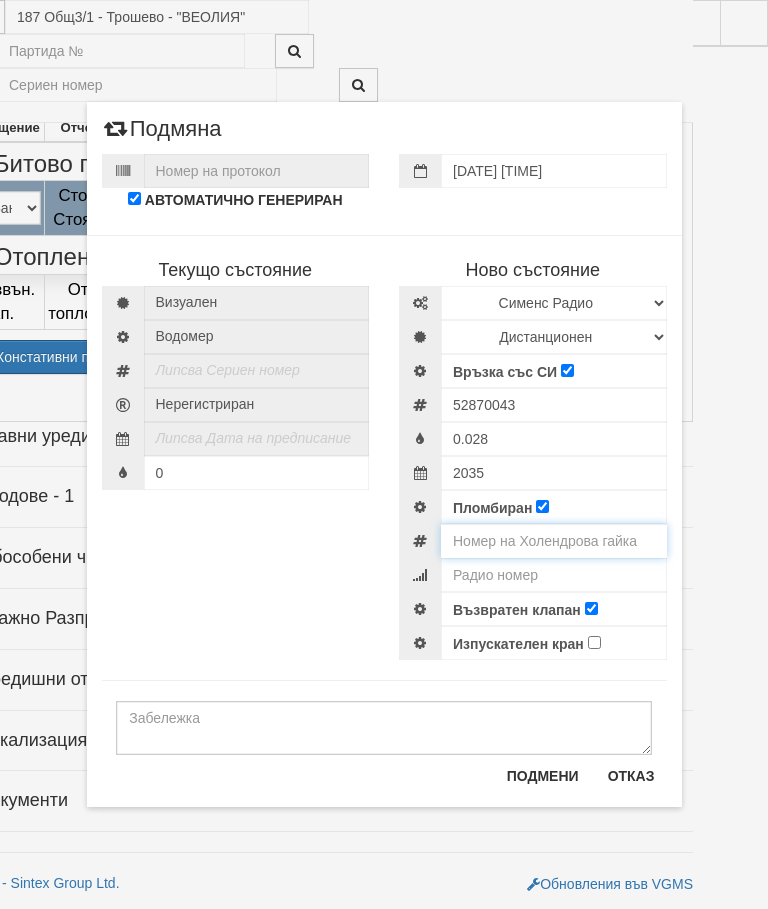 click at bounding box center [554, 541] 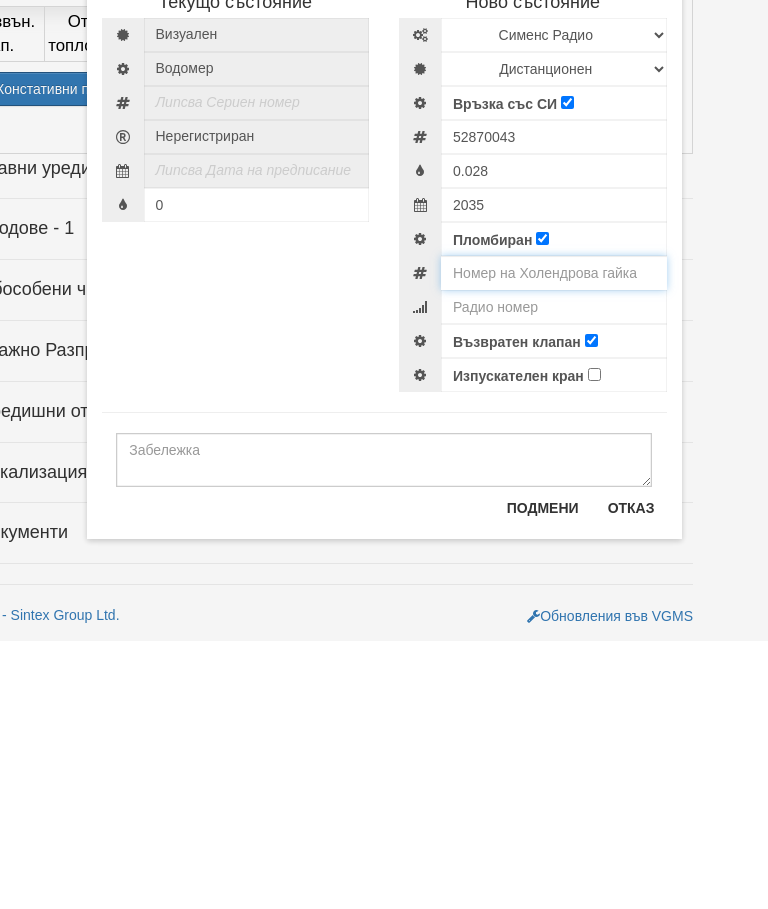 type on "0001330" 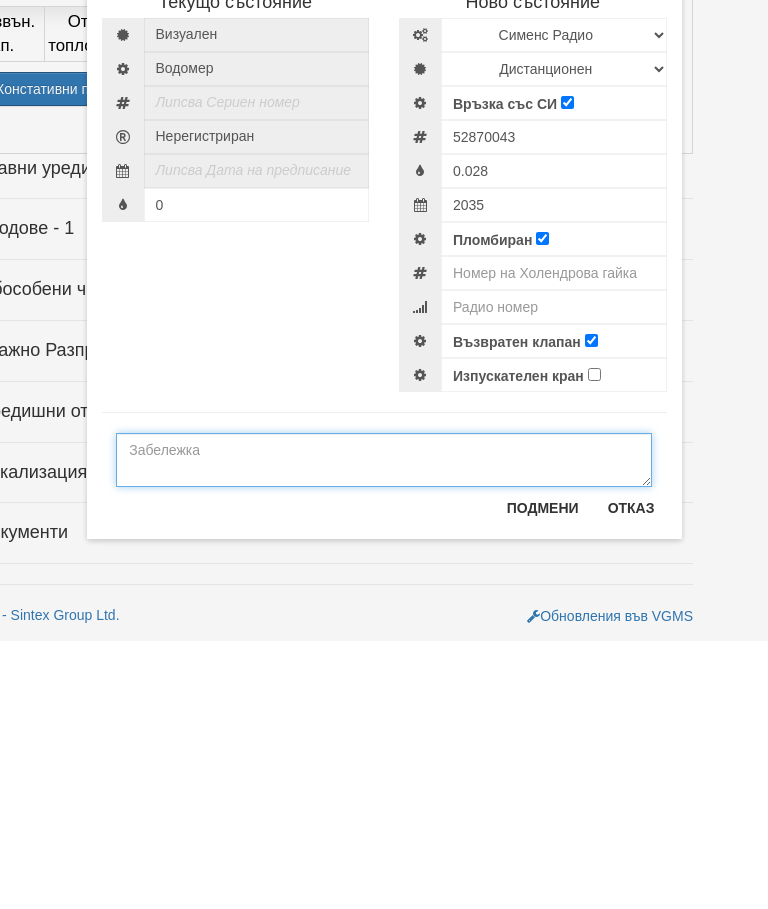 click at bounding box center (384, 728) 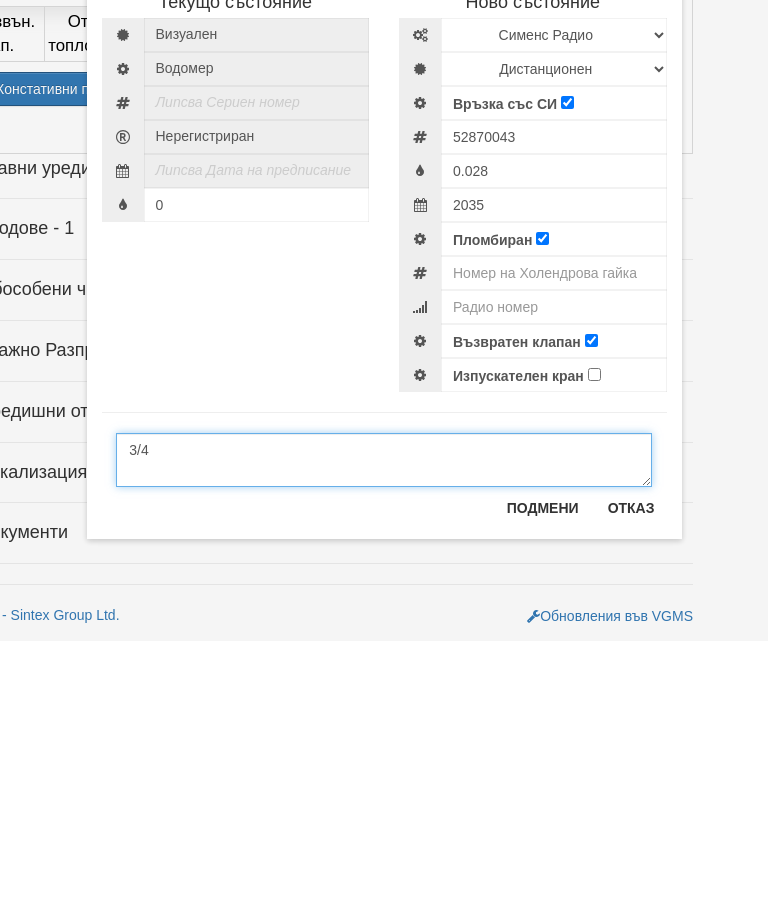 type on "3/4" 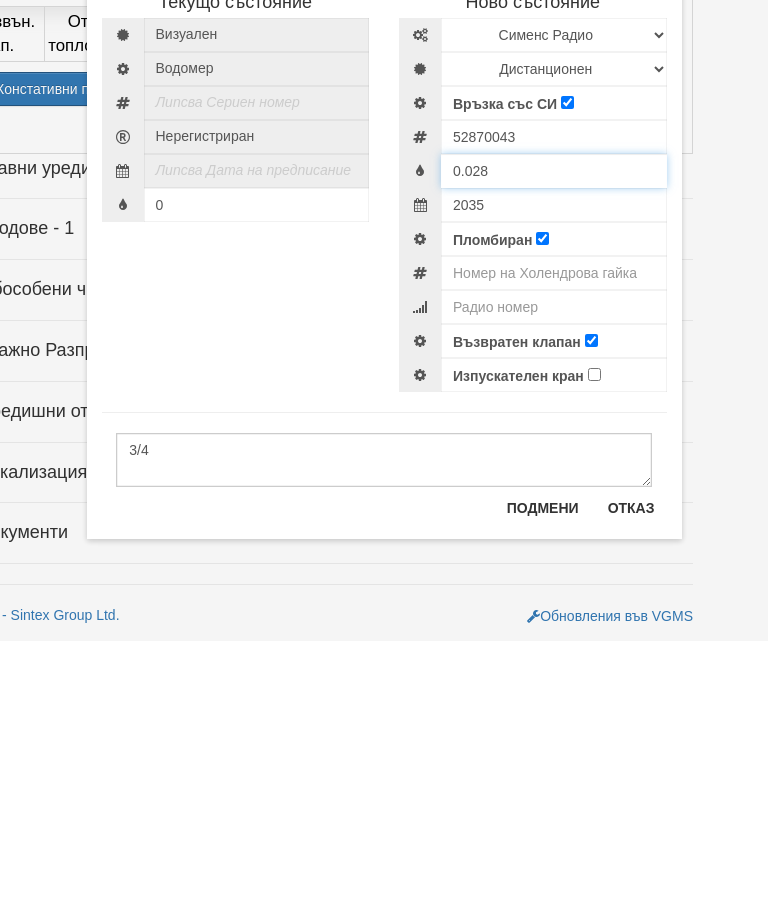 click on "0.028" at bounding box center (554, 439) 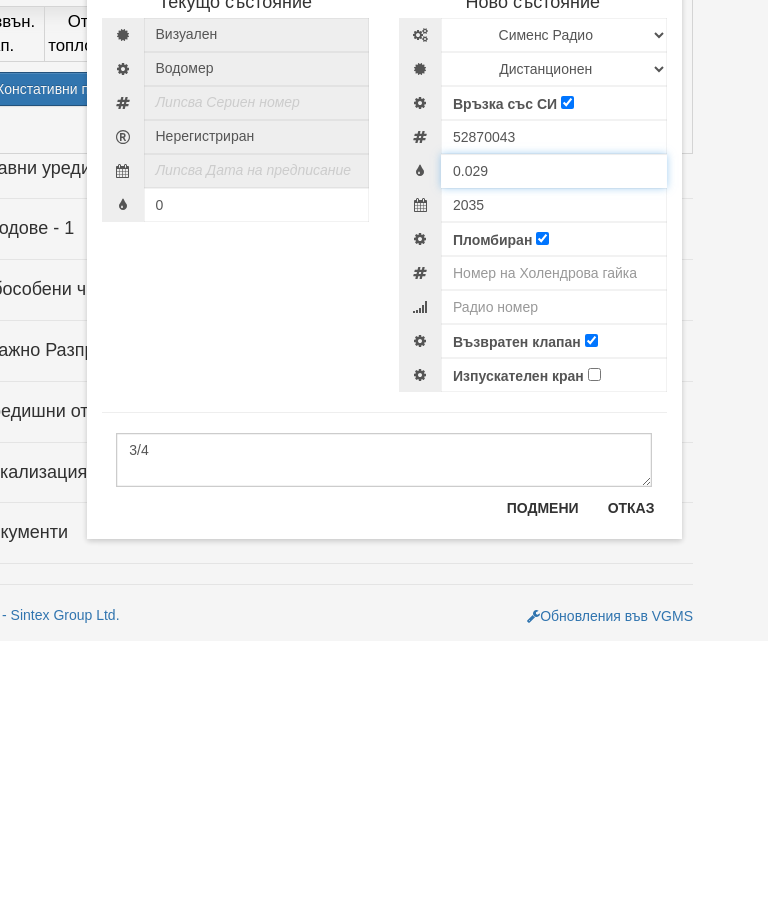 type on "0.029" 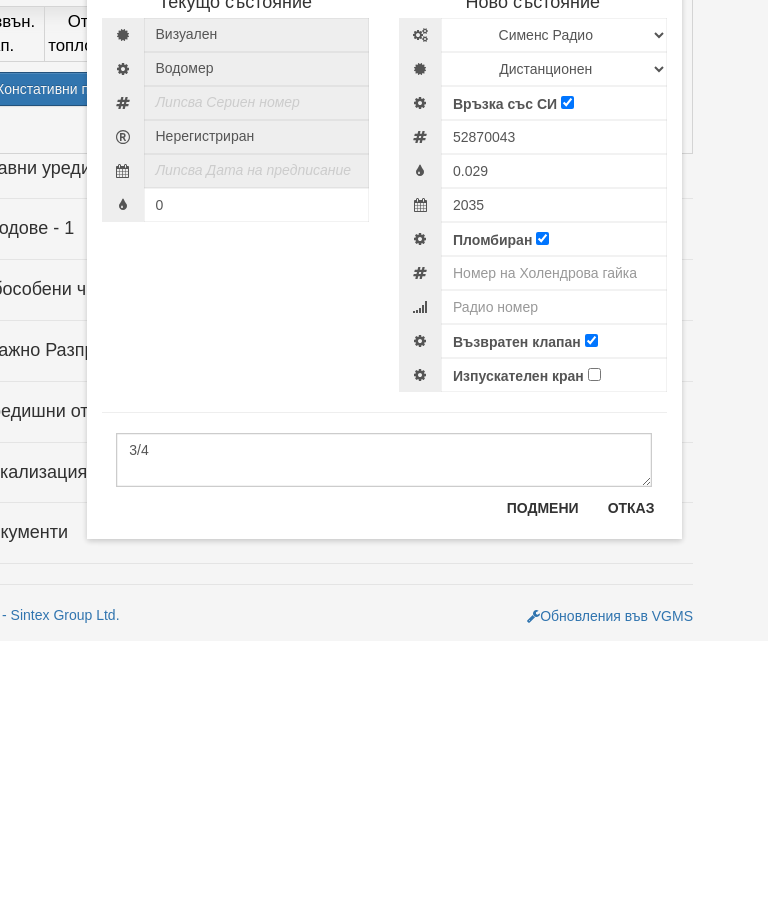 click on "Подмени" at bounding box center [543, 776] 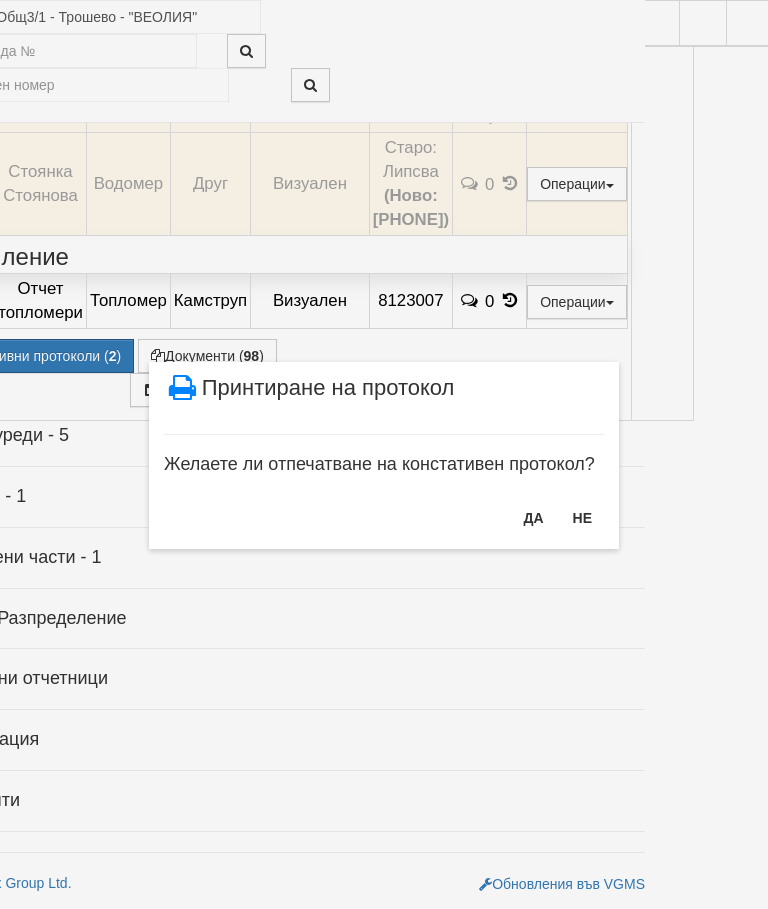 click on "НЕ" at bounding box center [582, 518] 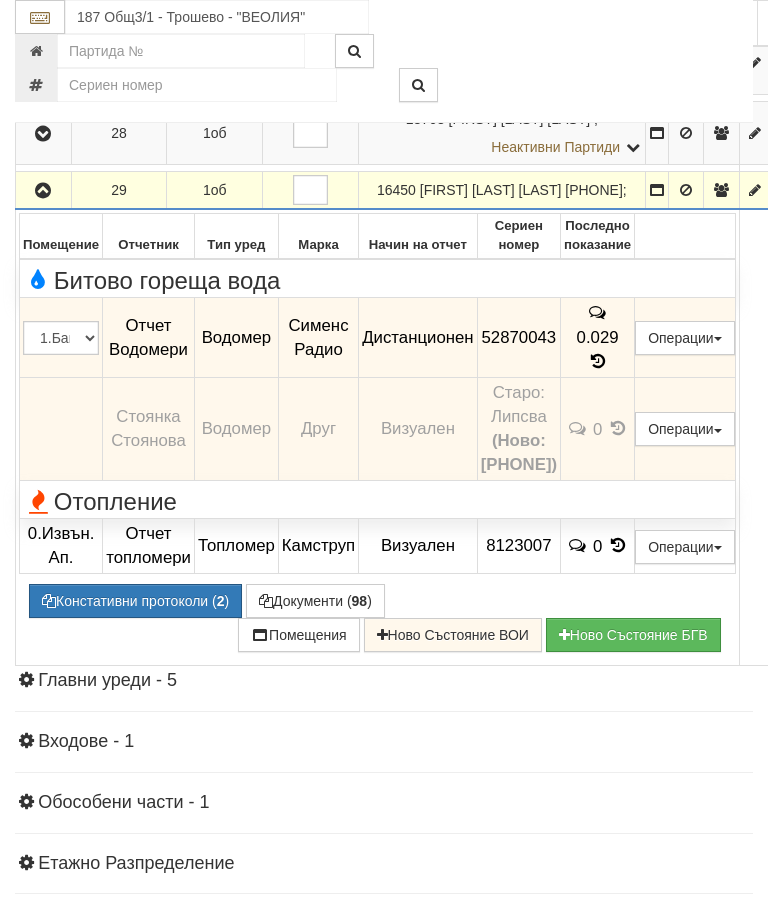 scroll, scrollTop: 1940, scrollLeft: 0, axis: vertical 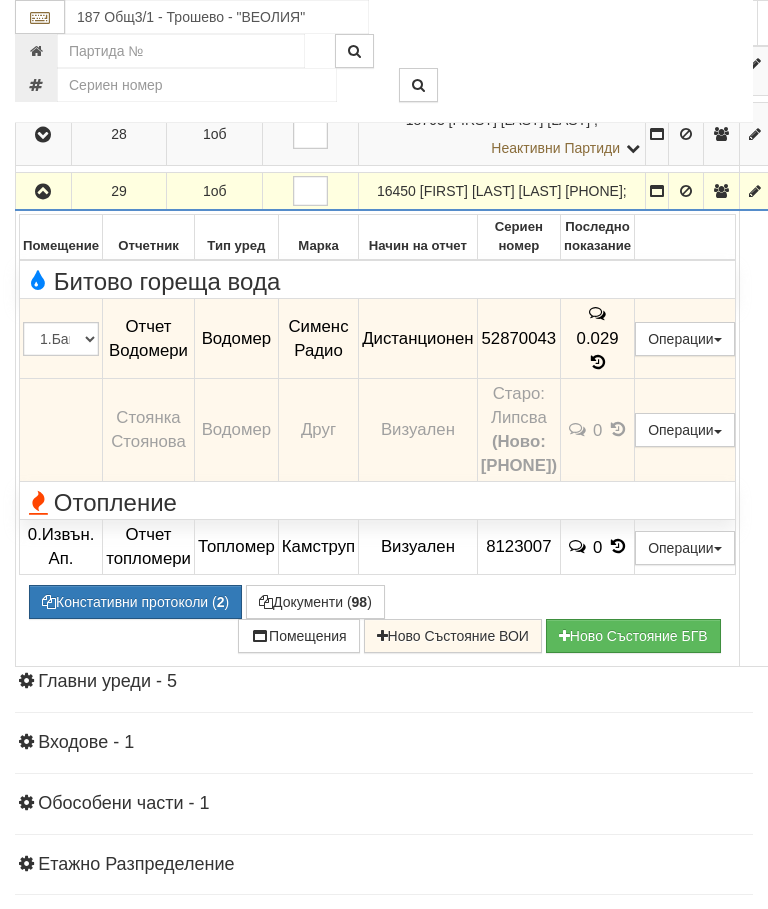 click at bounding box center [43, 192] 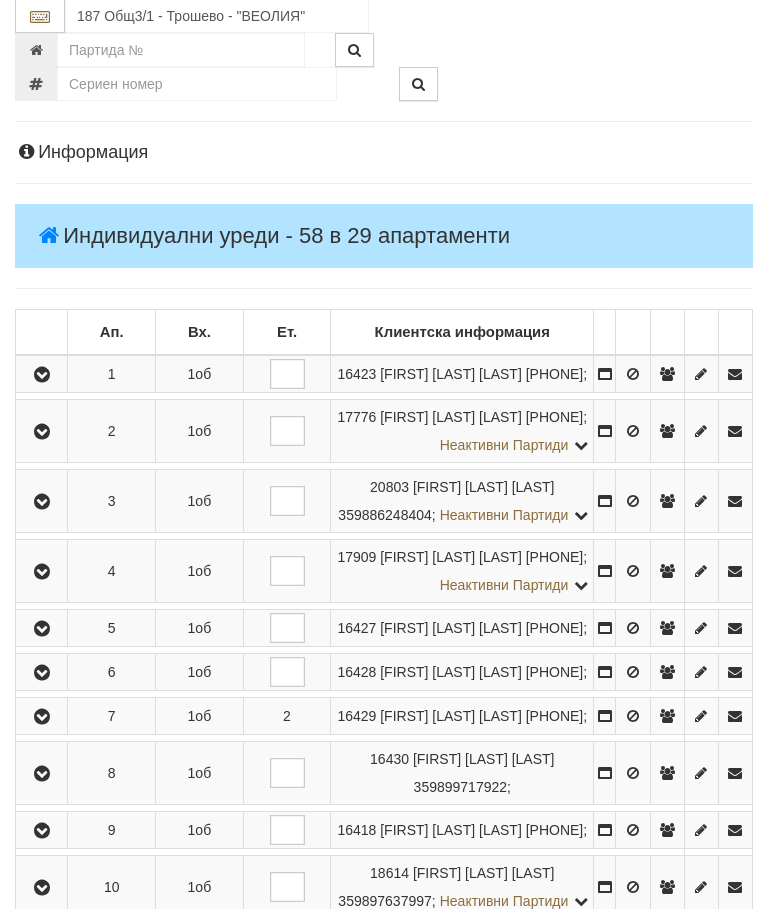 scroll, scrollTop: 0, scrollLeft: 0, axis: both 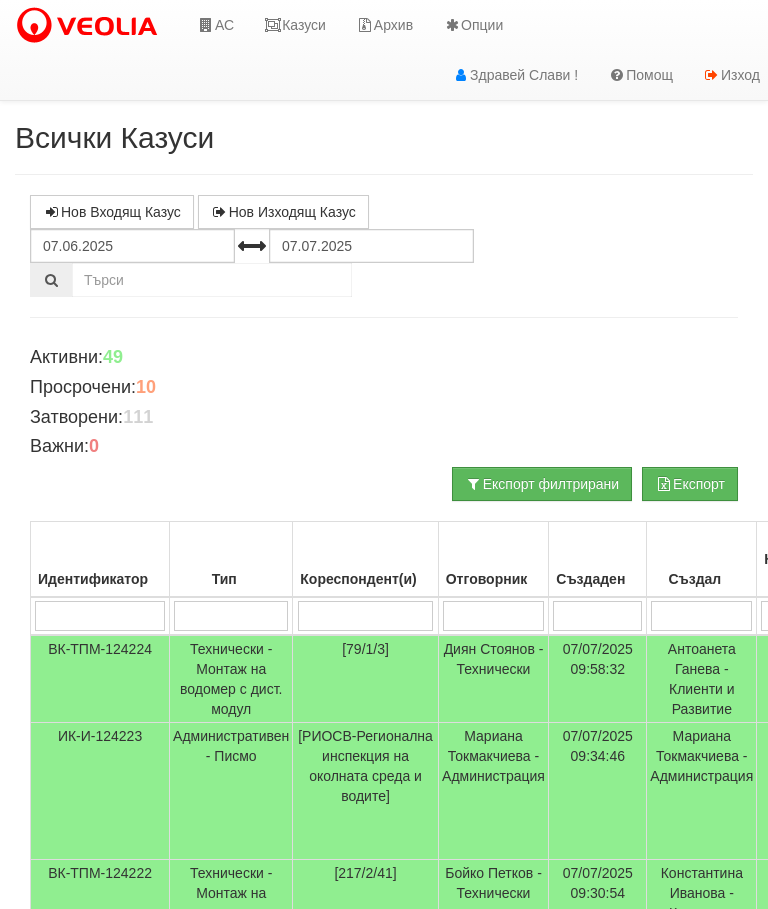 click on "Казуси" at bounding box center [295, 25] 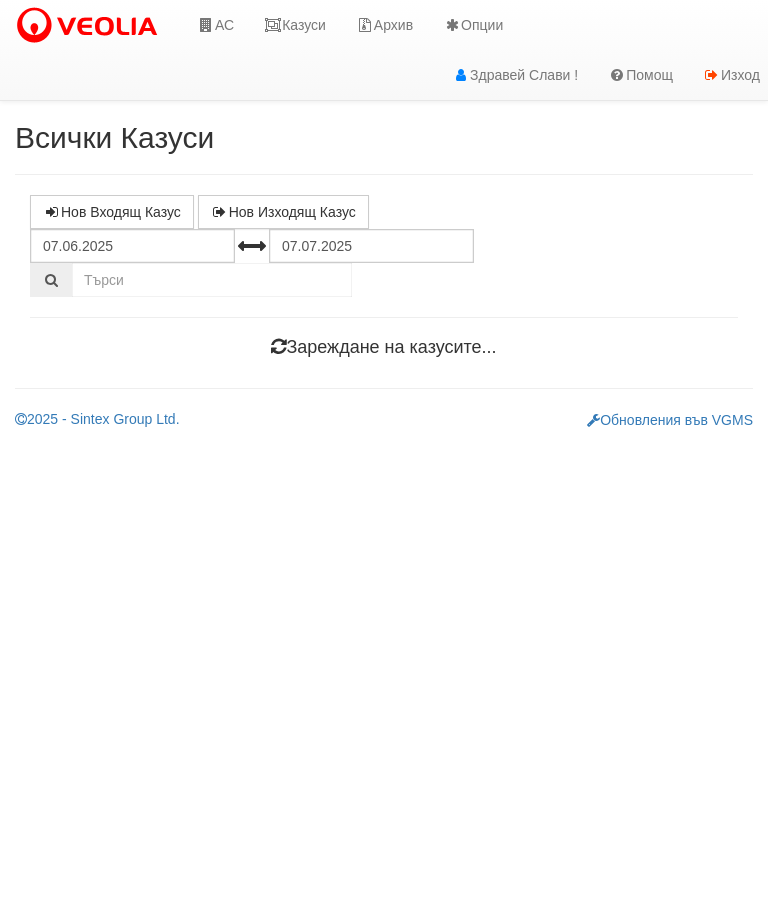 scroll, scrollTop: 0, scrollLeft: 0, axis: both 